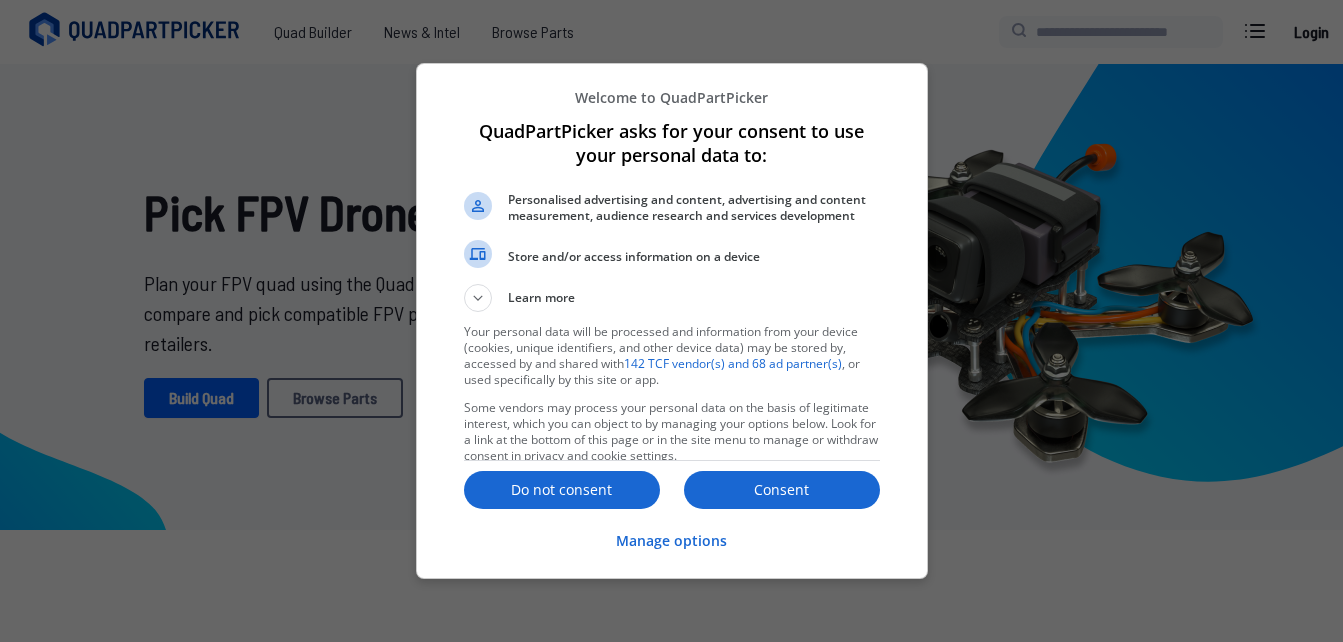 scroll, scrollTop: 0, scrollLeft: 0, axis: both 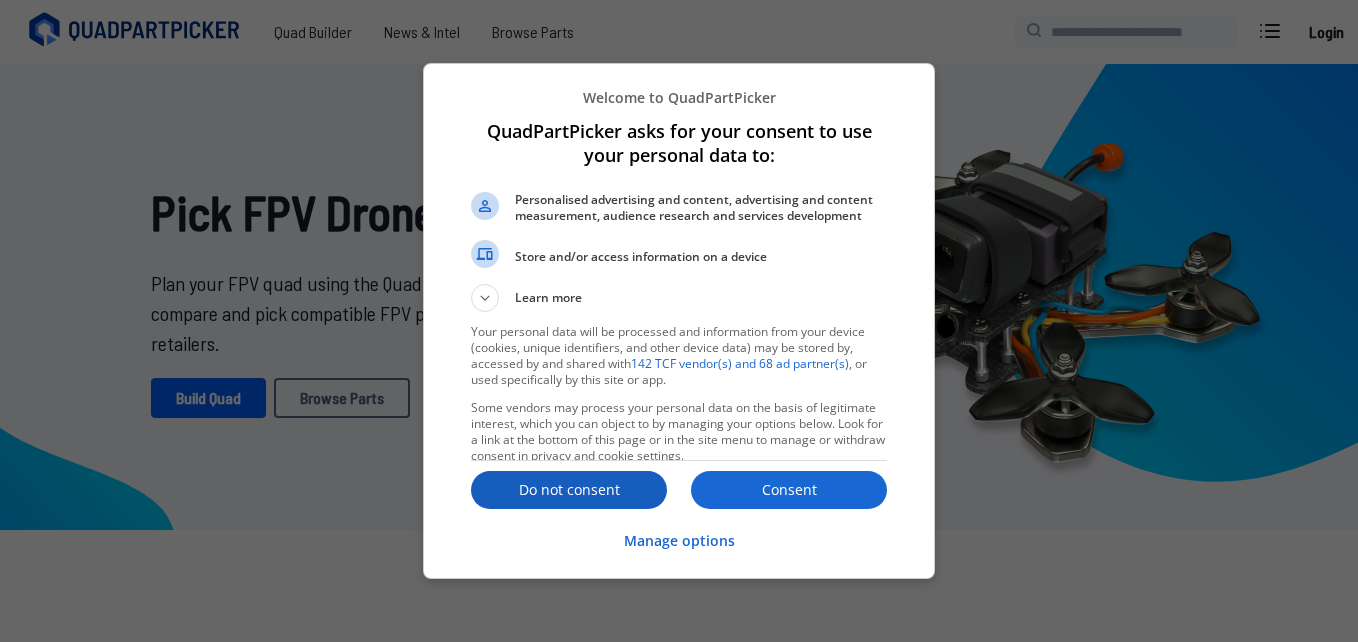 click on "Do not consent" at bounding box center (569, 490) 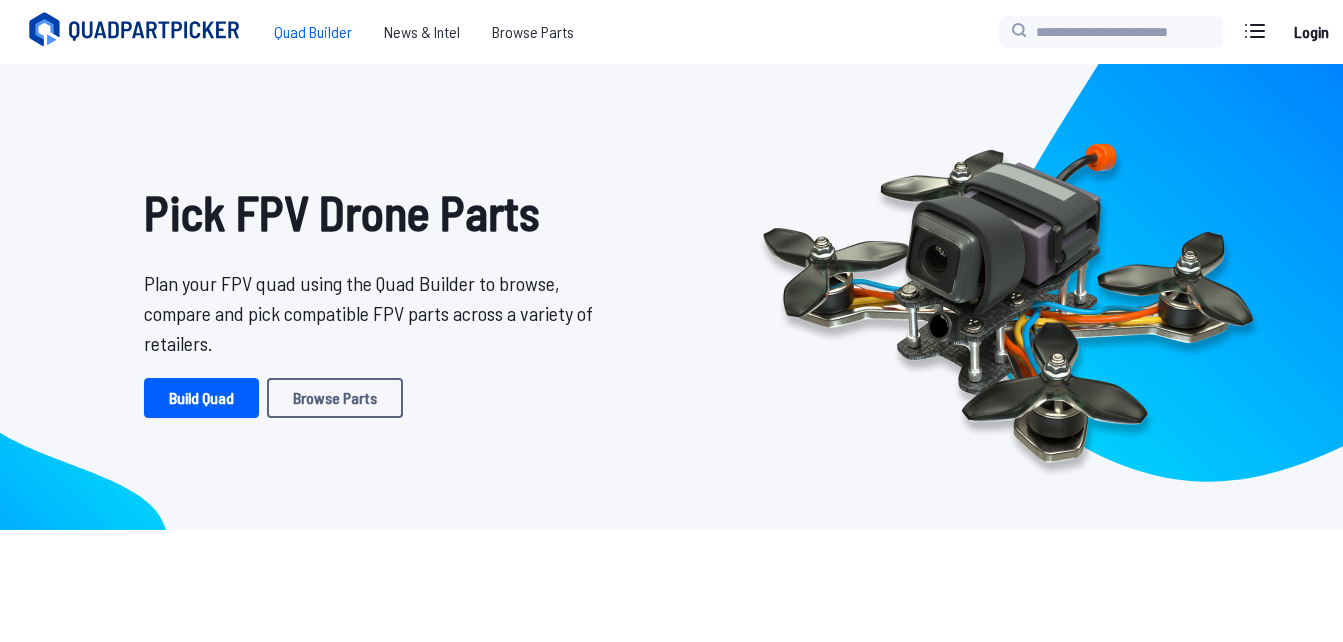 click on "Quad Builder" at bounding box center [313, 32] 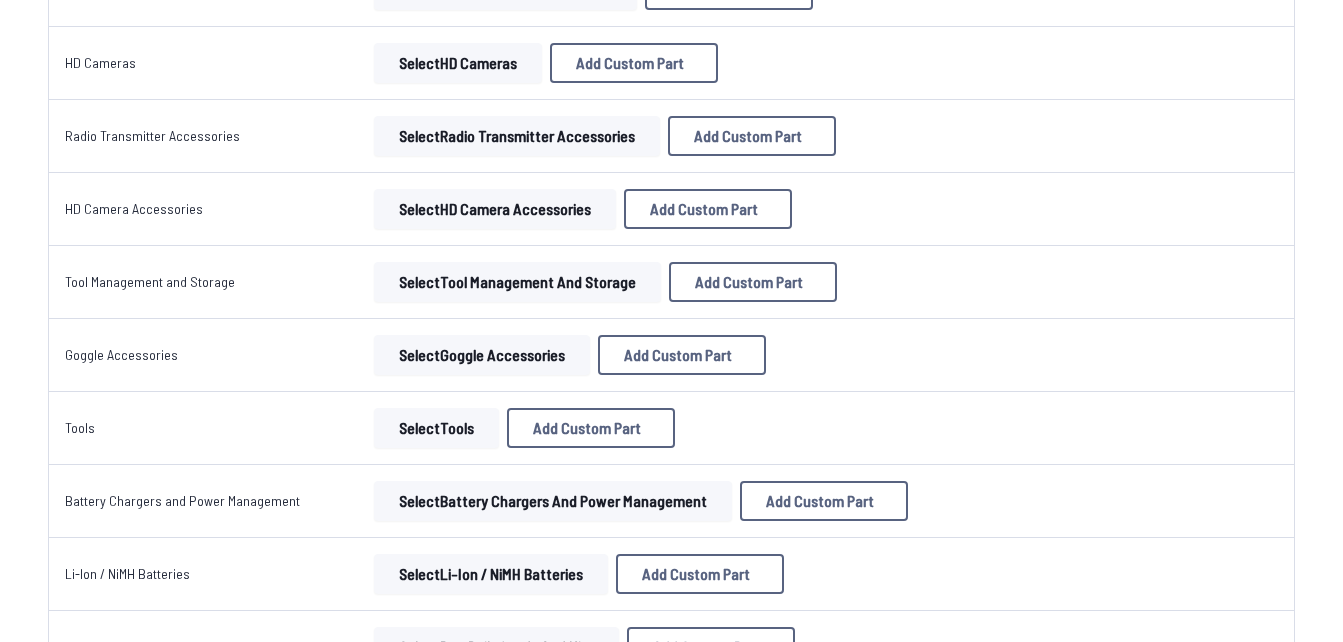 scroll, scrollTop: 1467, scrollLeft: 0, axis: vertical 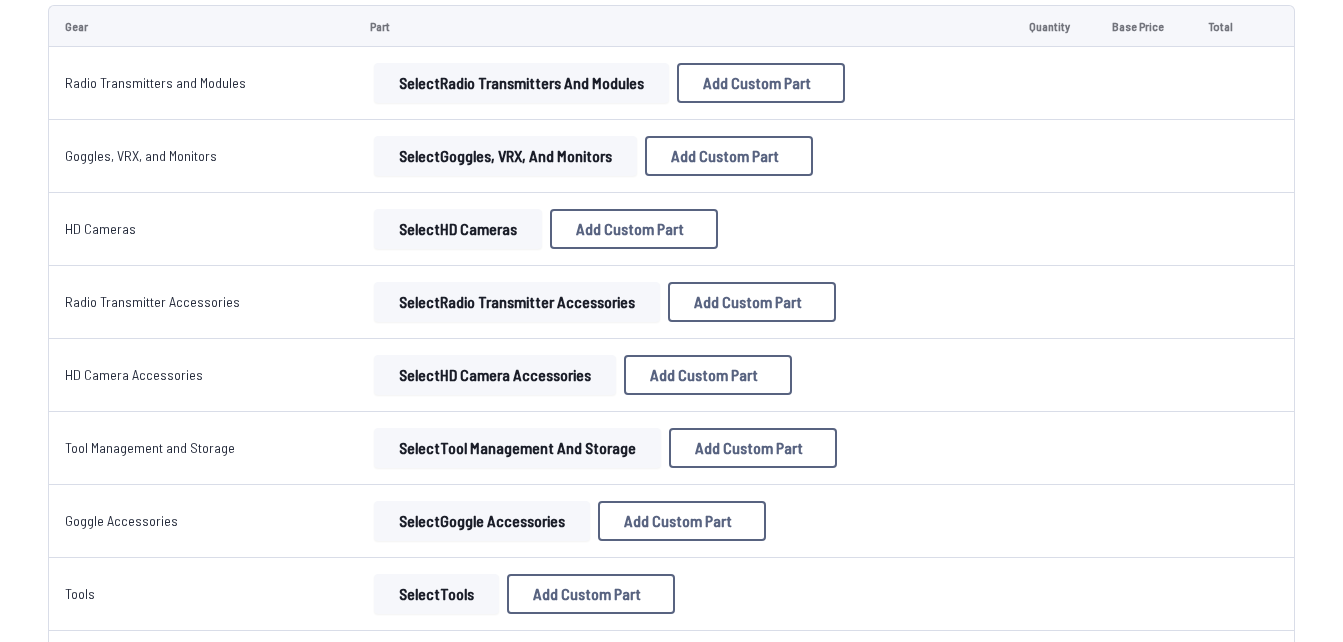click on "Select  Radio Transmitters and Modules" at bounding box center (521, 83) 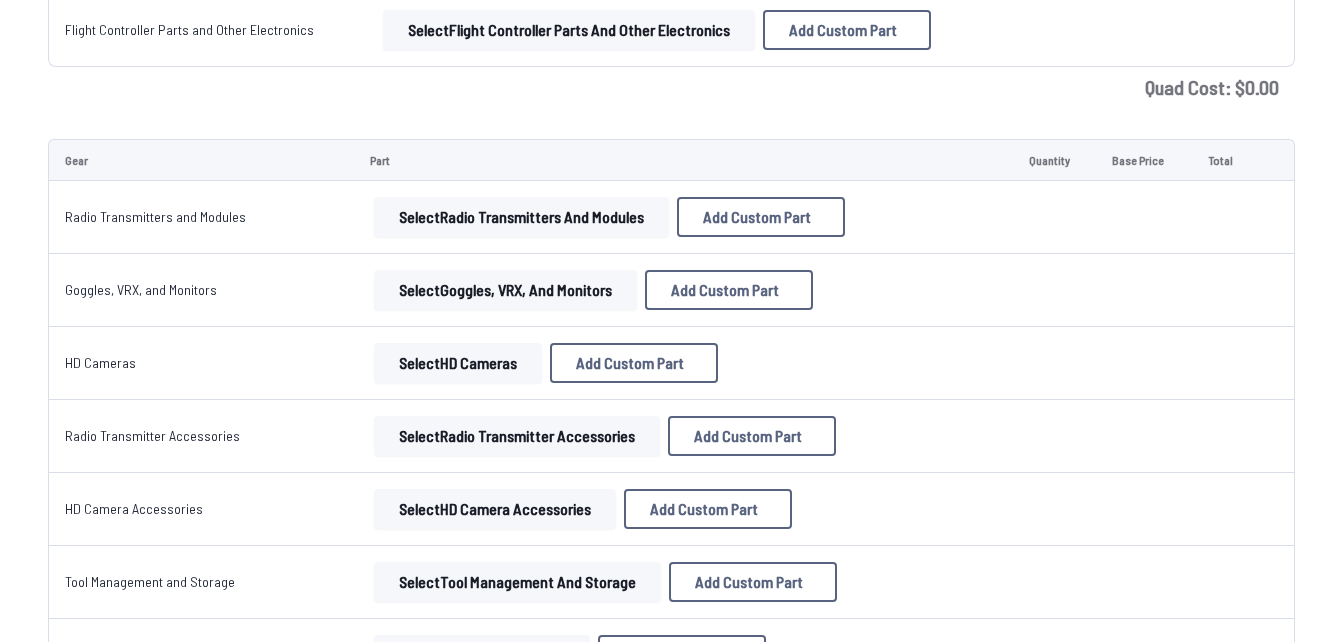 scroll, scrollTop: 1233, scrollLeft: 0, axis: vertical 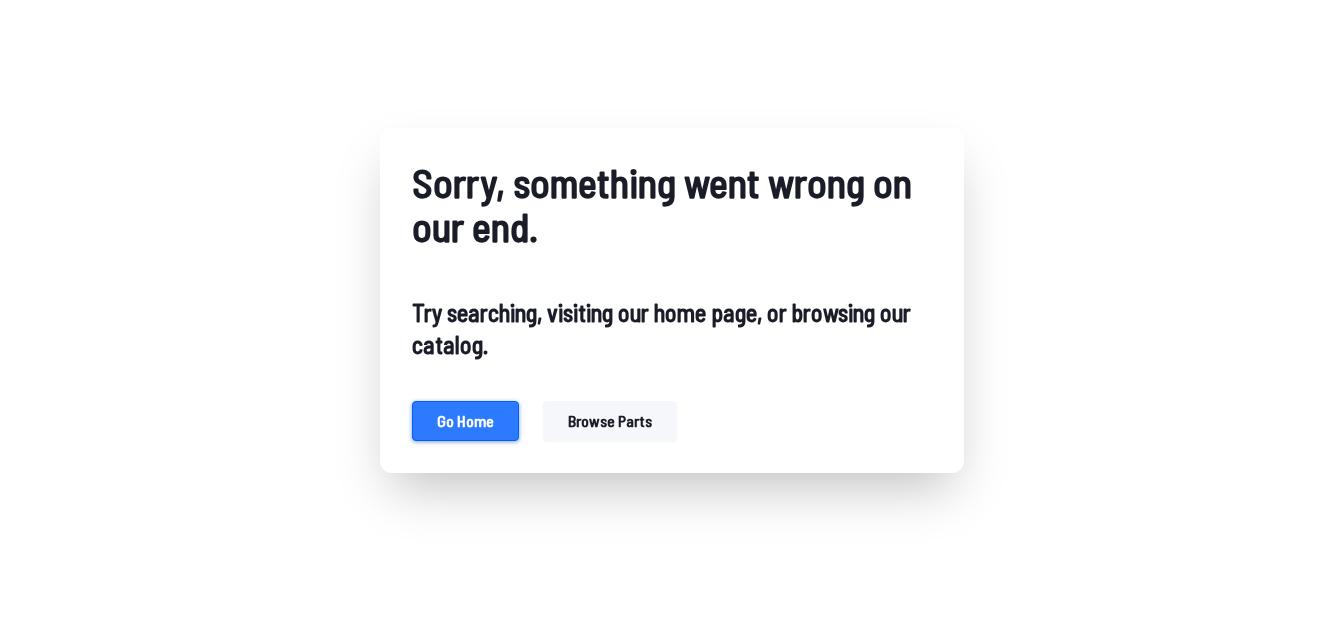 click on "Go home" at bounding box center (465, 421) 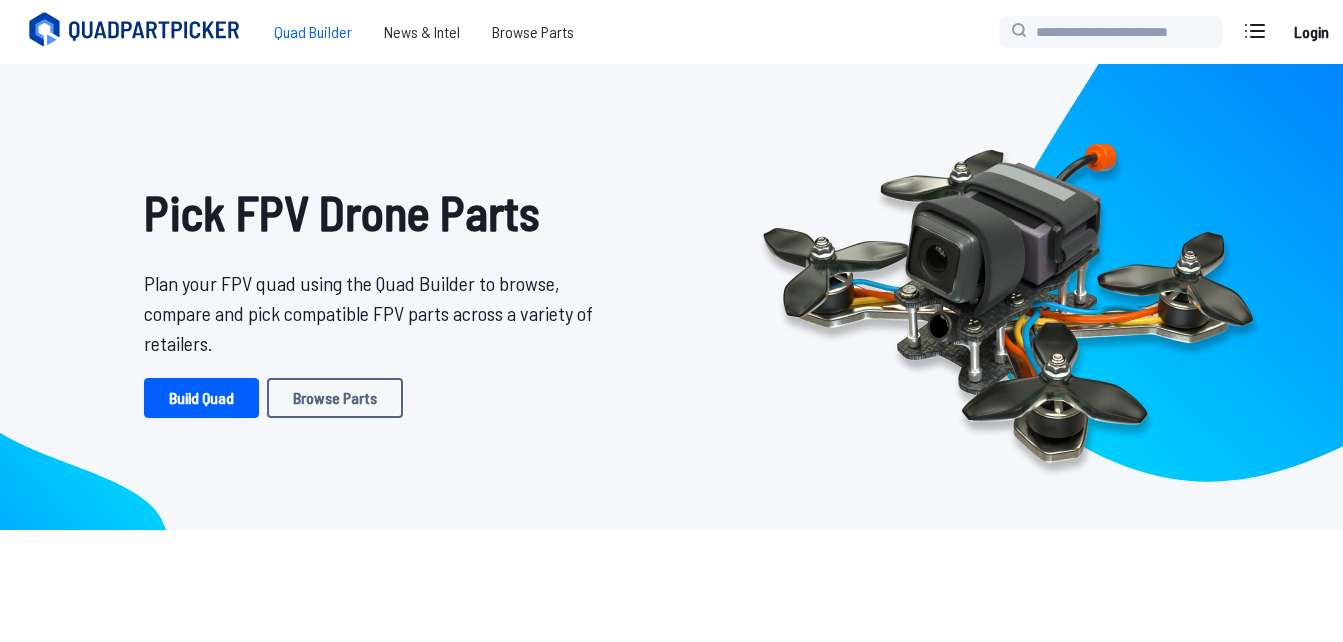 click on "Quad Builder" at bounding box center (313, 32) 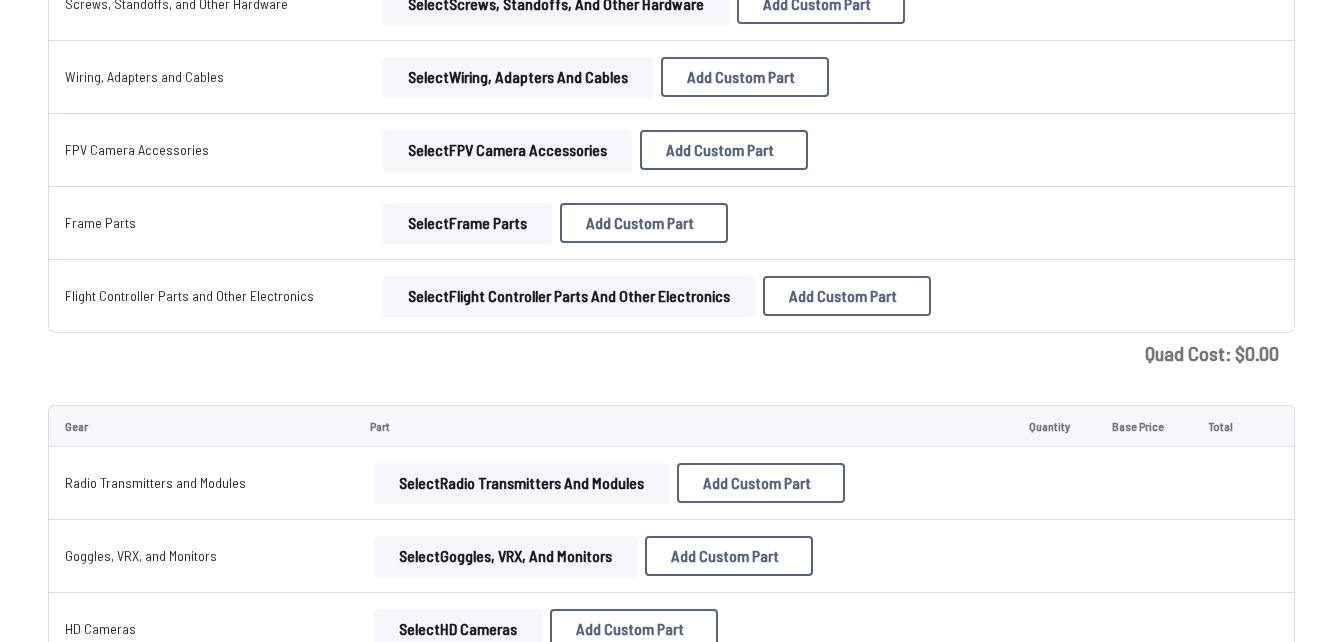 scroll, scrollTop: 1234, scrollLeft: 0, axis: vertical 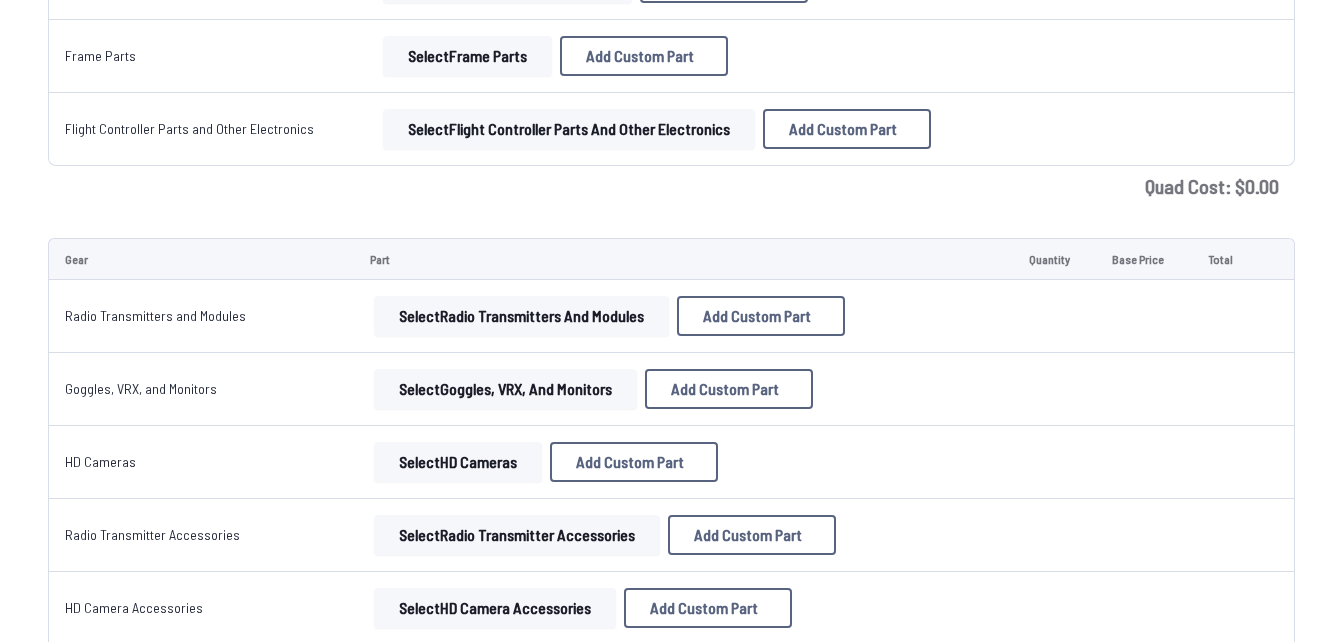 click on "Select  Radio Transmitters and Modules" at bounding box center [521, 316] 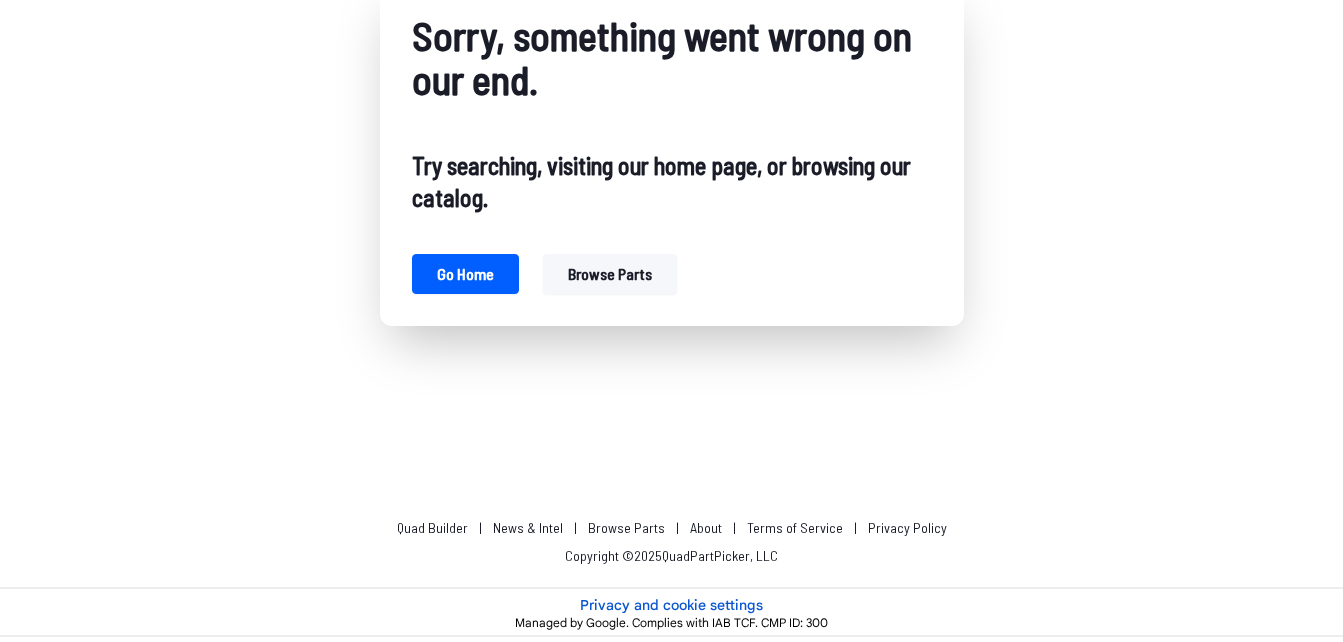 scroll, scrollTop: 0, scrollLeft: 0, axis: both 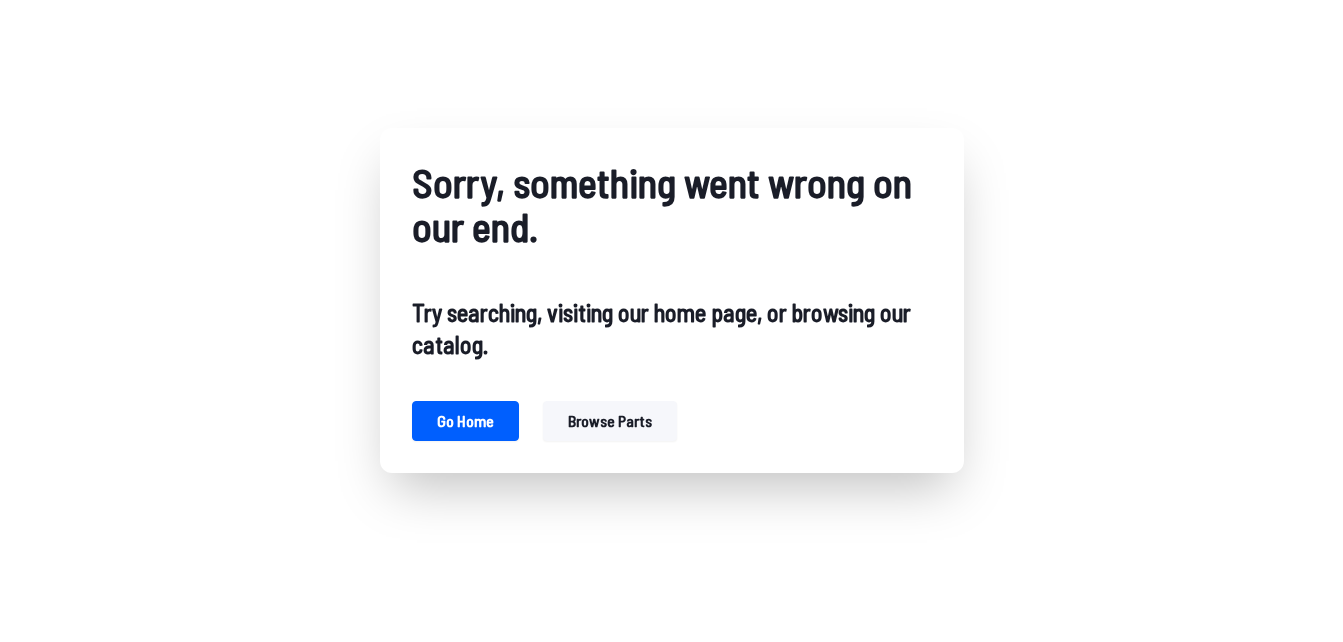 click on "Browse parts" at bounding box center (610, 421) 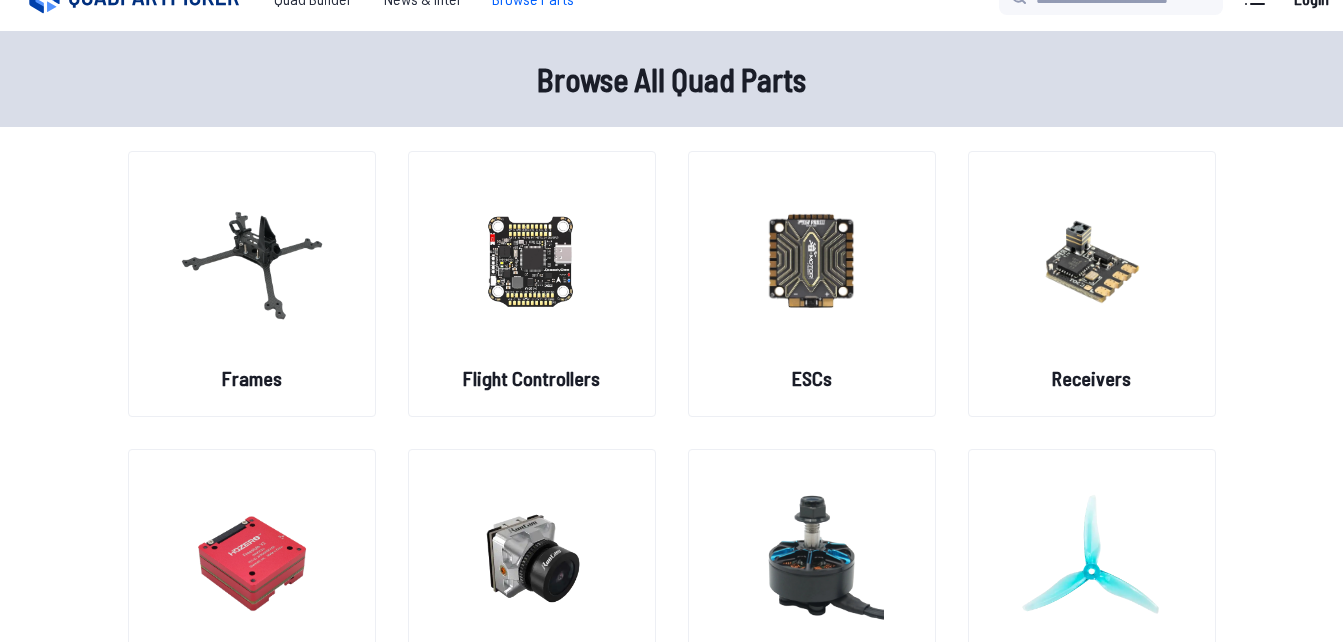 scroll, scrollTop: 0, scrollLeft: 0, axis: both 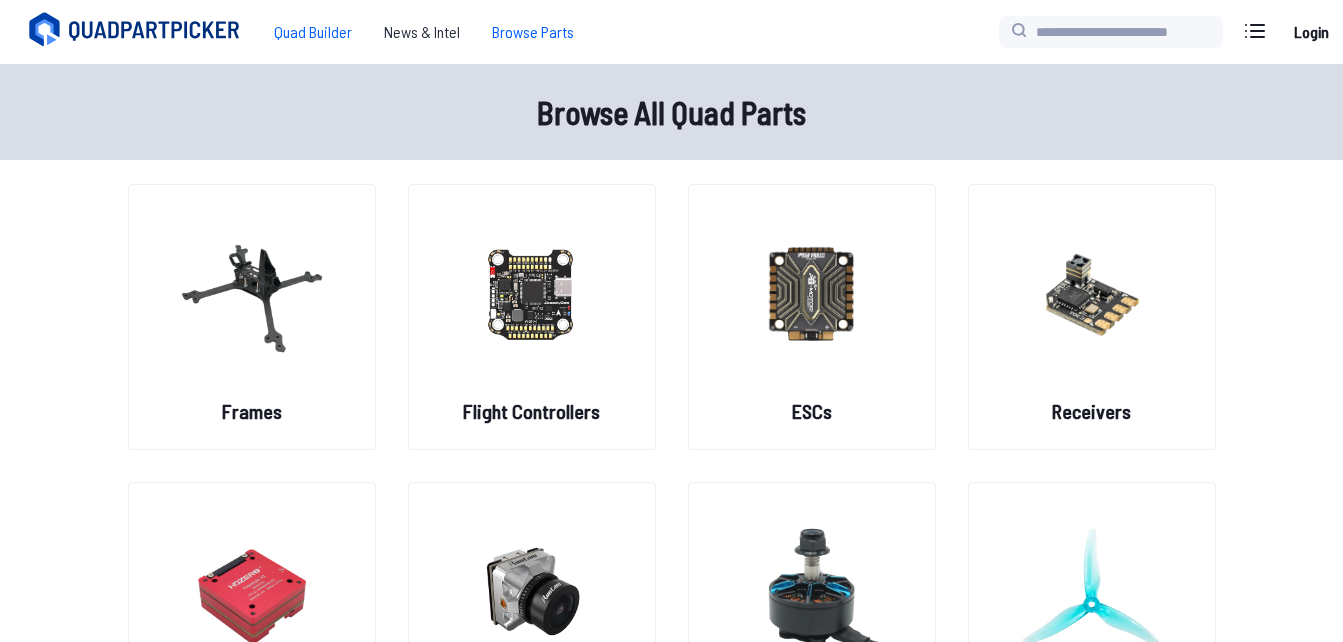 click on "Quad Builder" at bounding box center [313, 32] 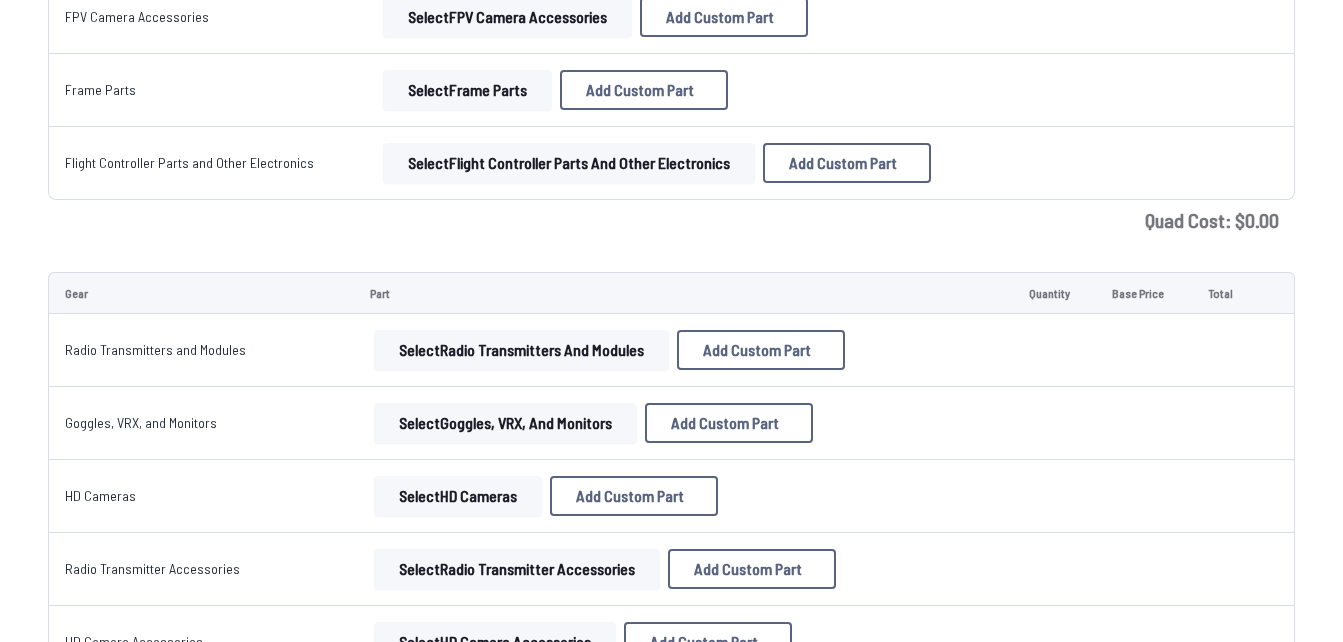 scroll, scrollTop: 1367, scrollLeft: 0, axis: vertical 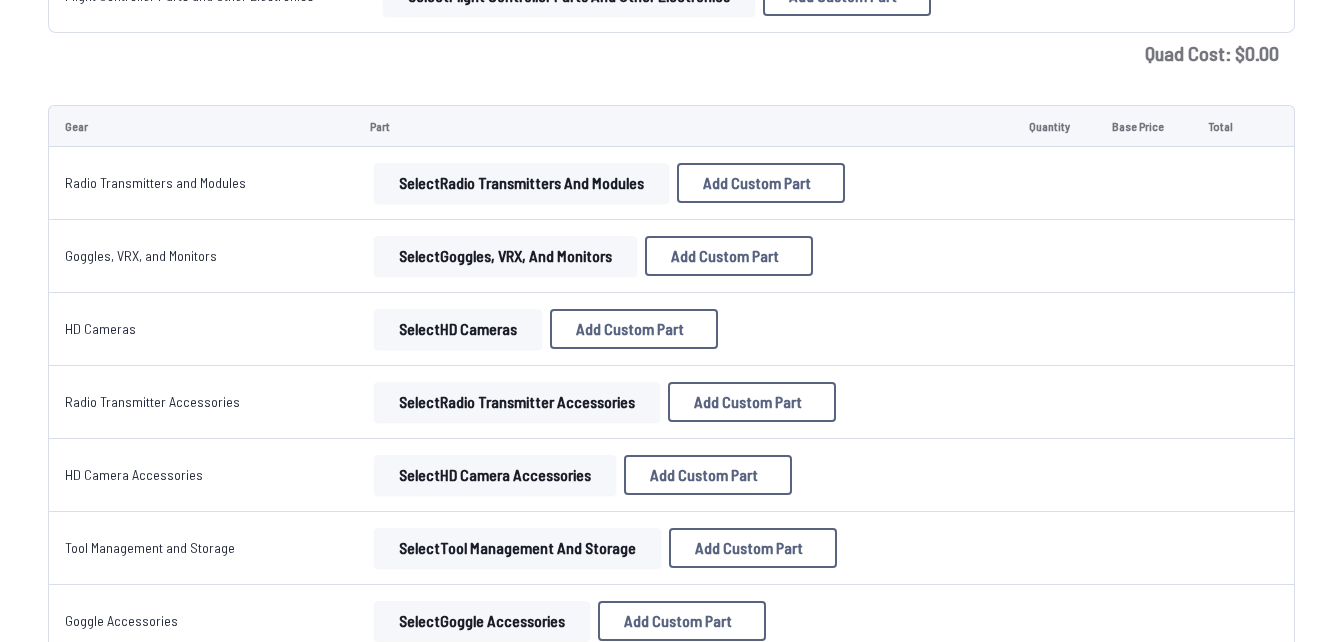 click on "Select  Goggles, VRX, and Monitors" at bounding box center [505, 256] 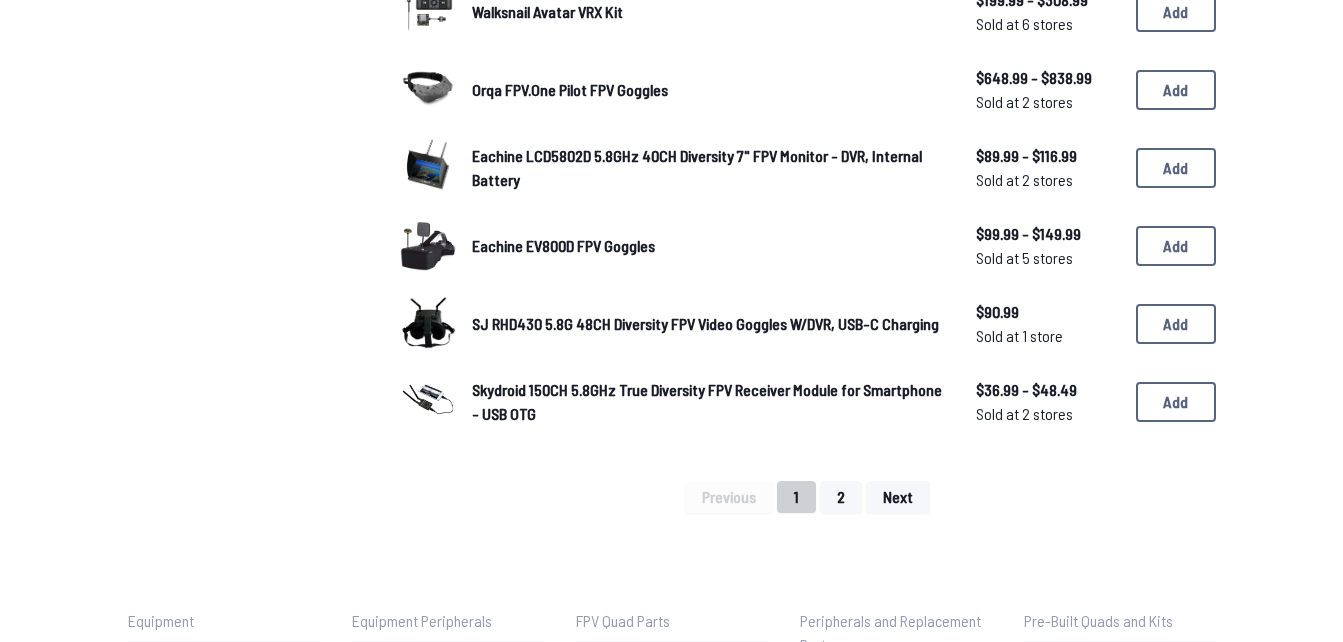 scroll, scrollTop: 0, scrollLeft: 0, axis: both 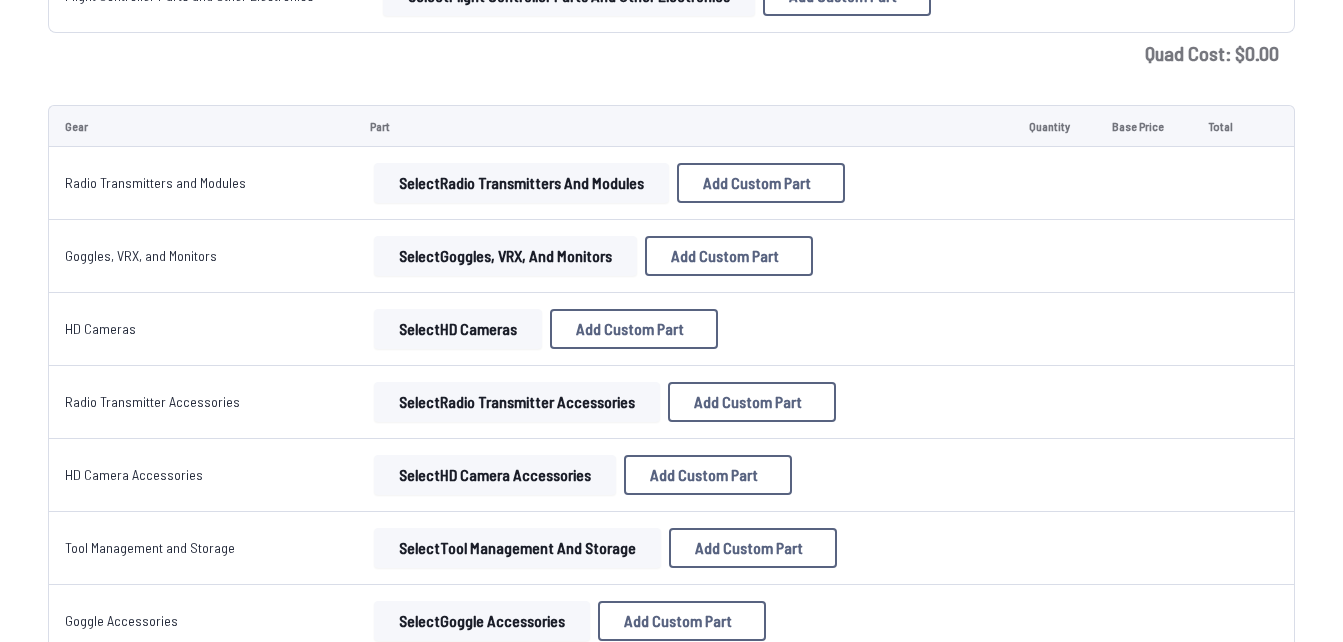 click on "Select  Radio Transmitters and Modules" at bounding box center (521, 183) 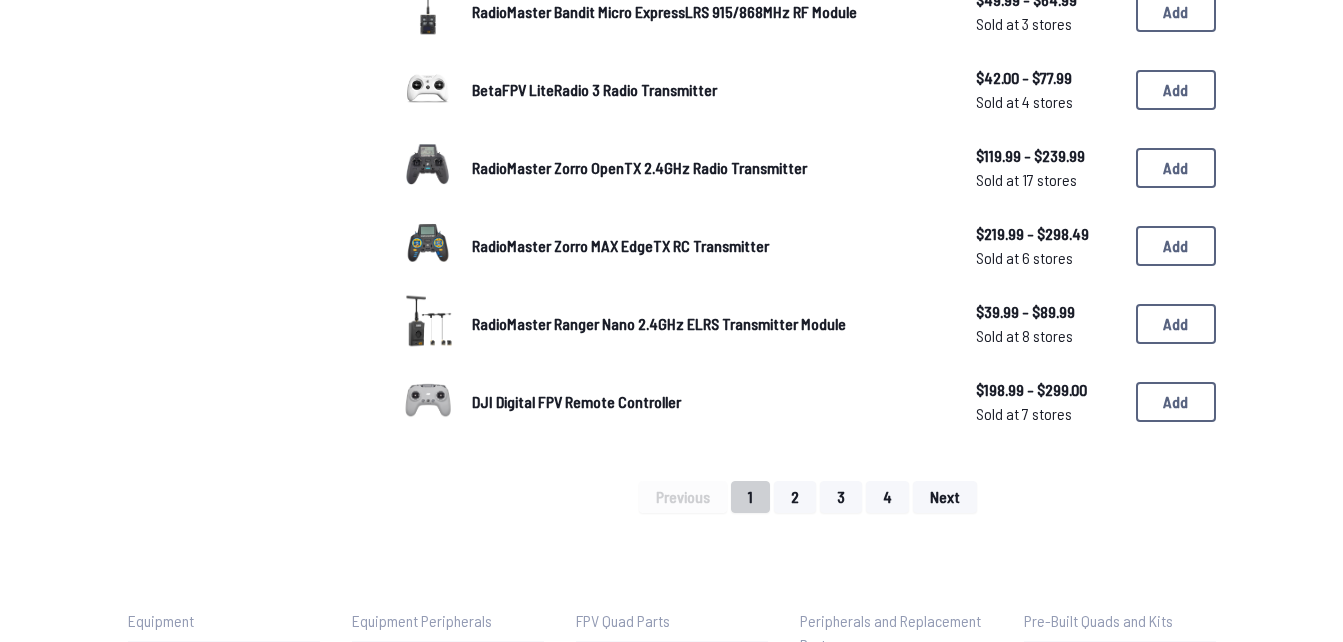 scroll, scrollTop: 0, scrollLeft: 0, axis: both 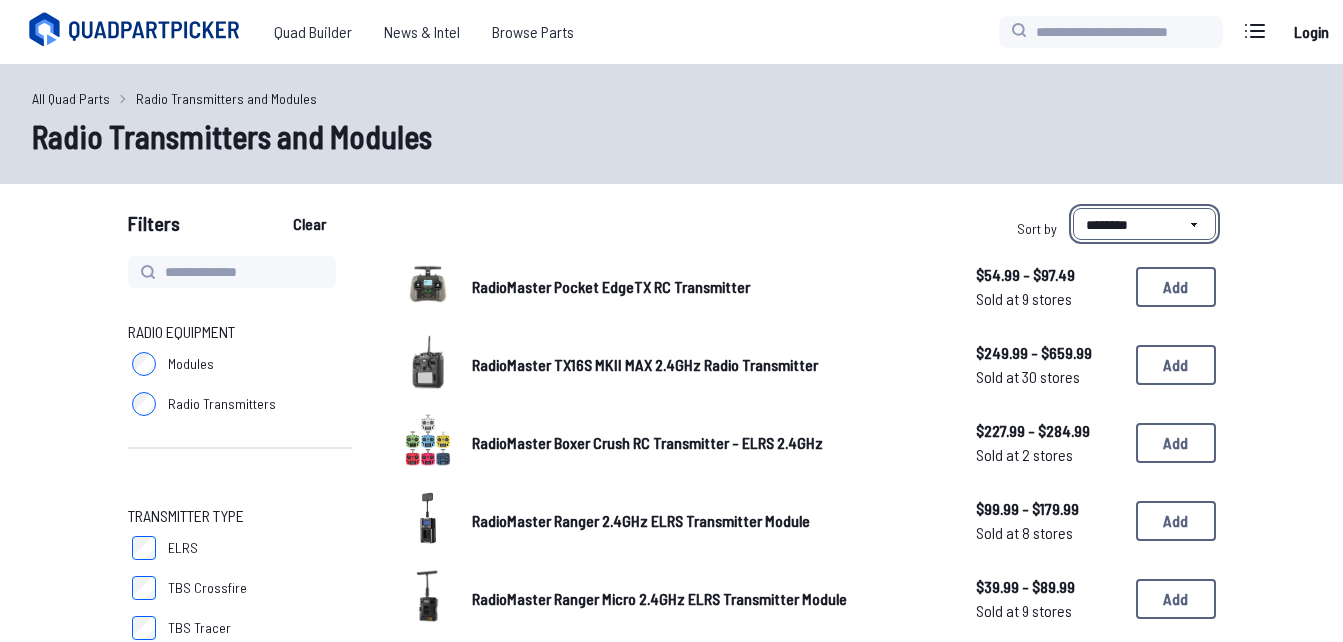 click on "**********" at bounding box center (1144, 224) 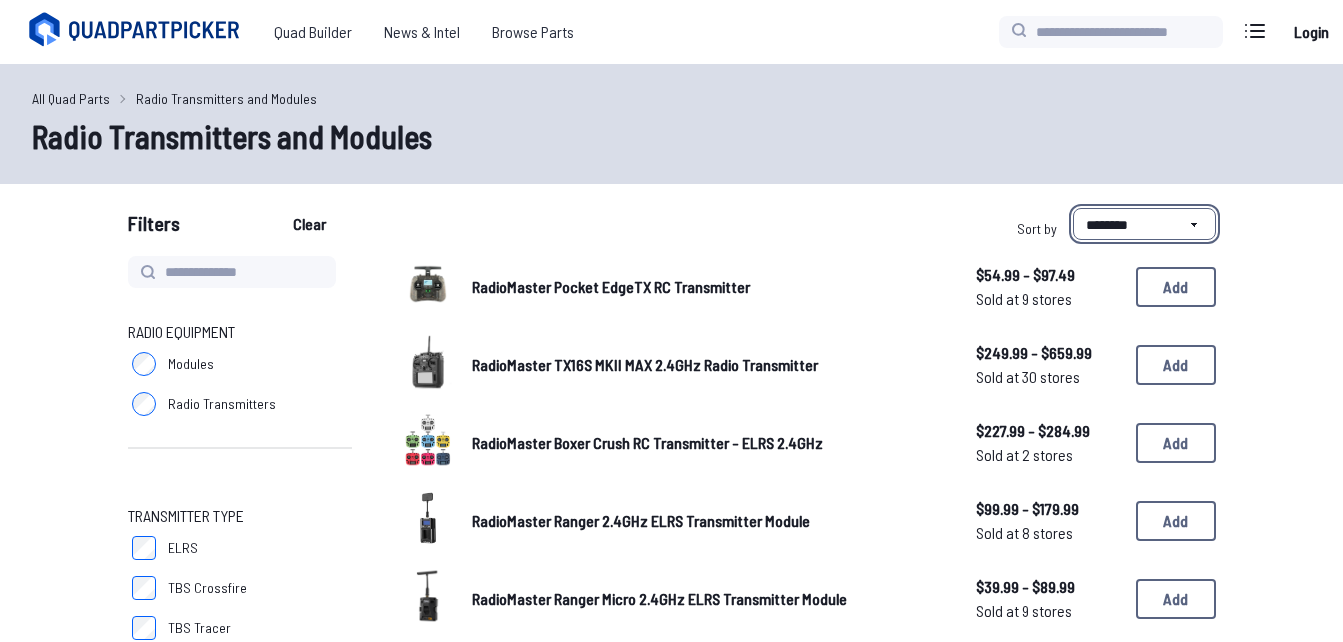select on "*********" 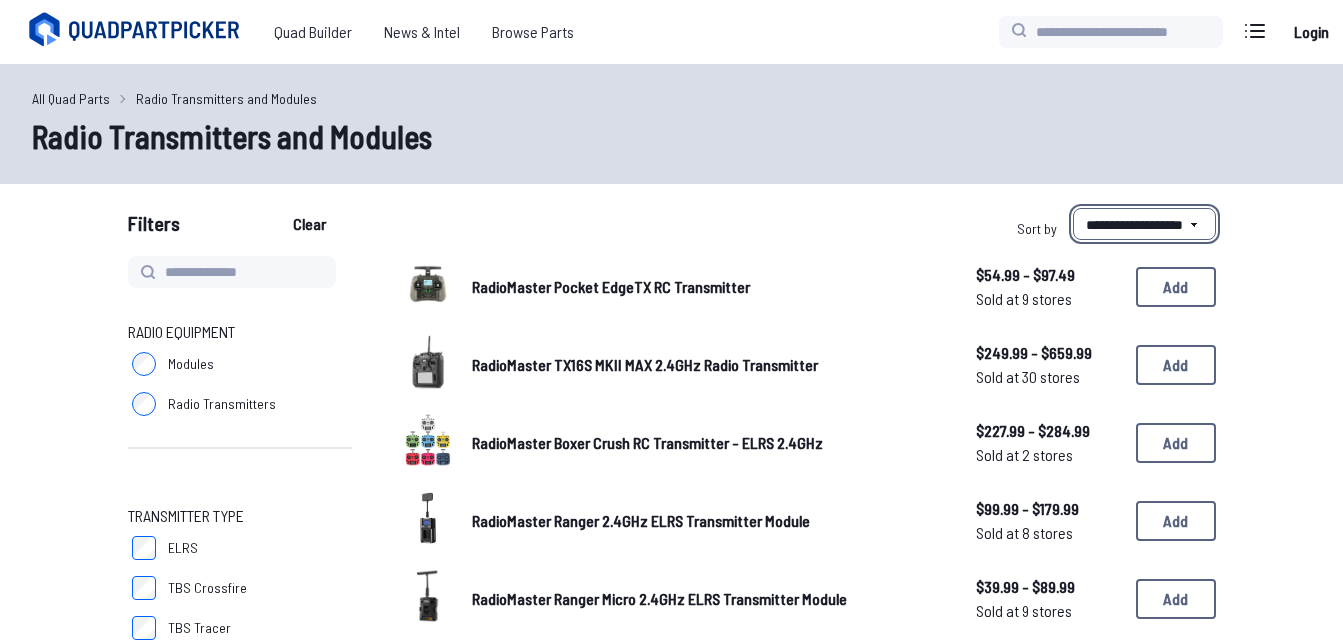 click on "**********" at bounding box center [1144, 224] 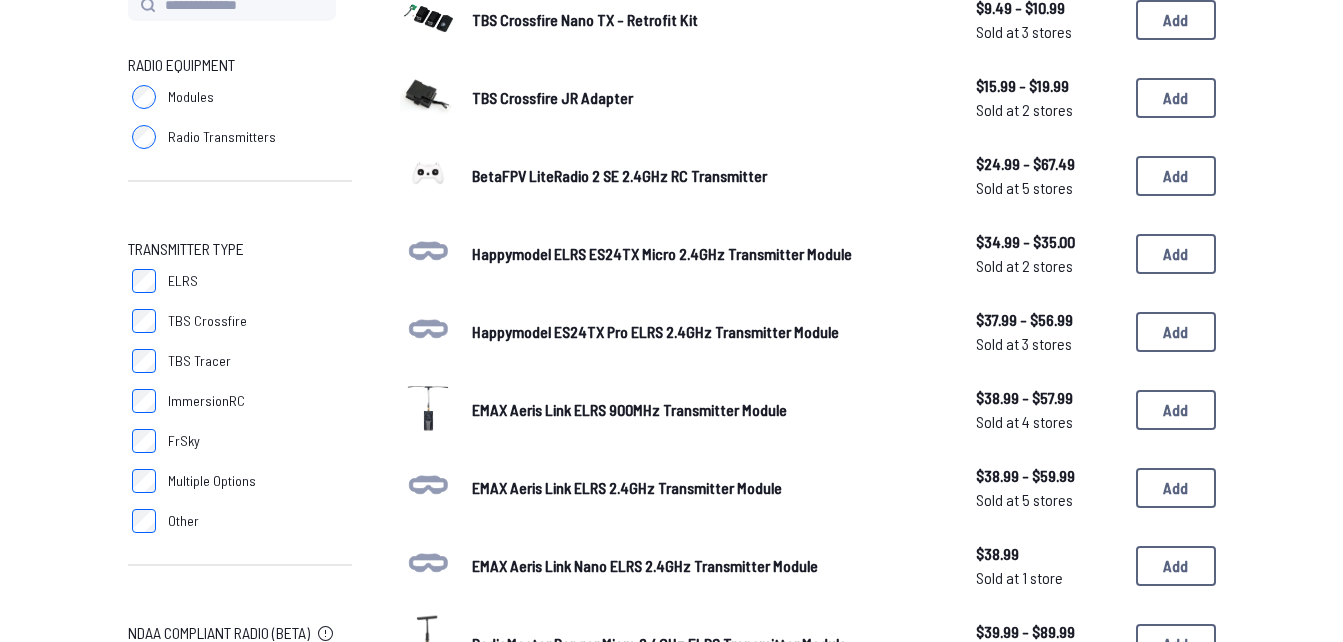 scroll, scrollTop: 367, scrollLeft: 0, axis: vertical 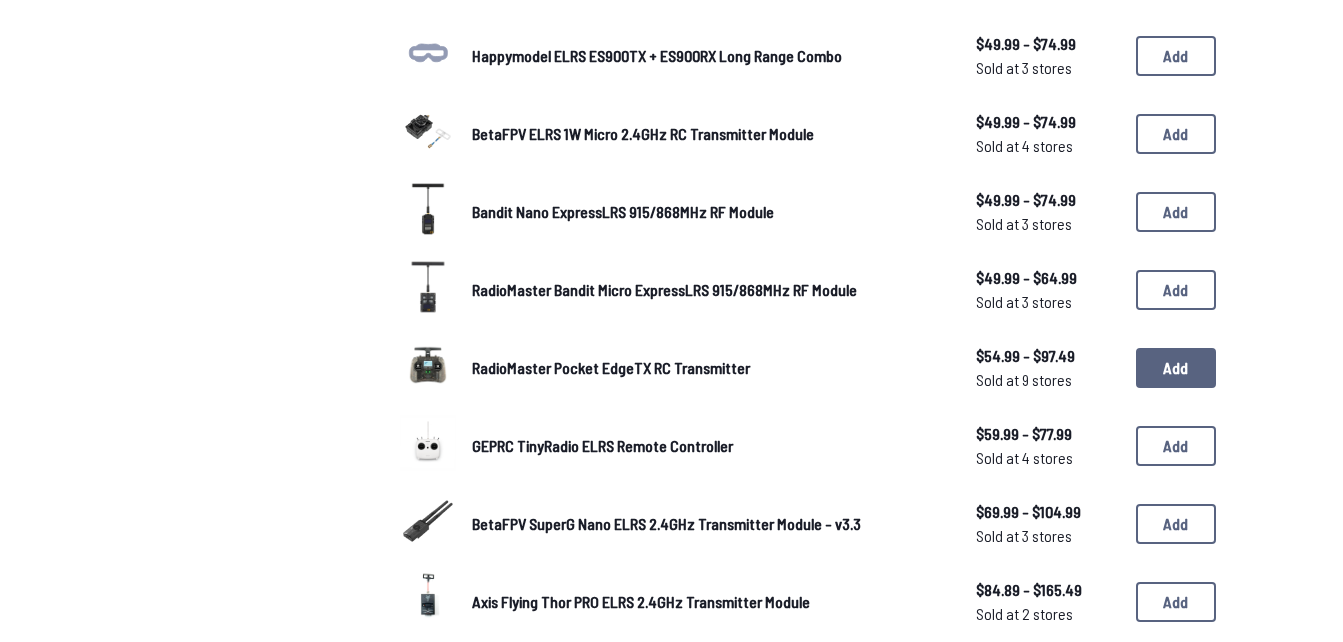 click on "Add" at bounding box center (1176, 368) 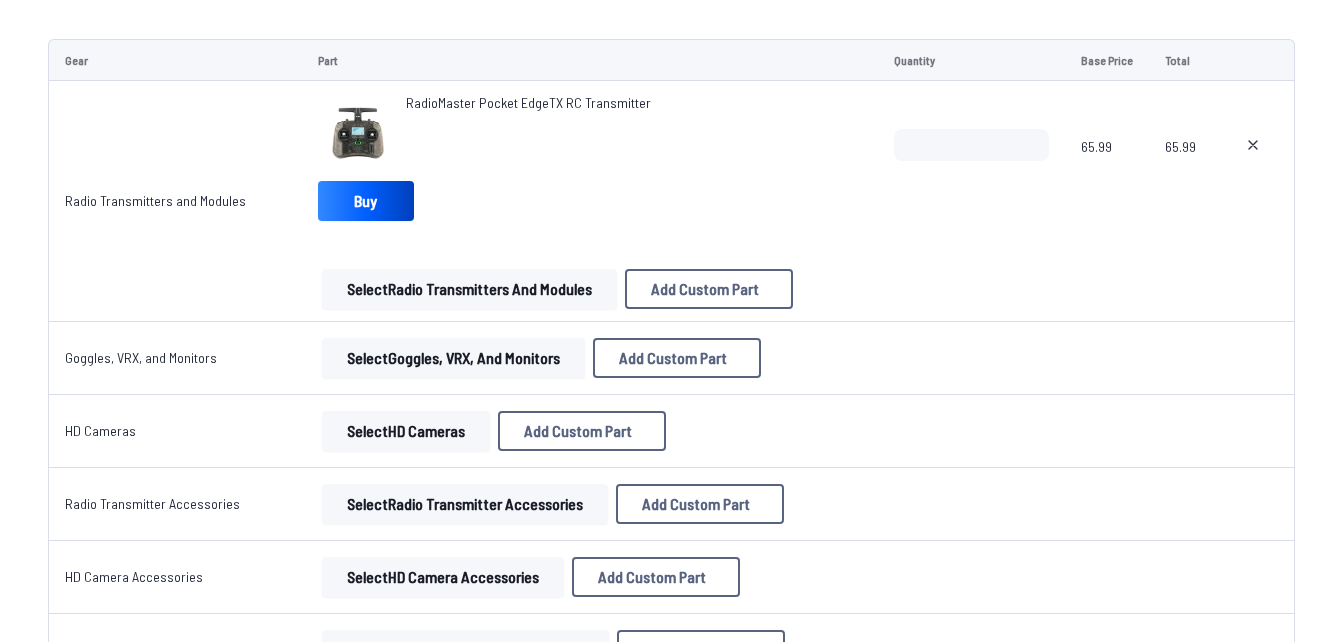scroll, scrollTop: 1567, scrollLeft: 0, axis: vertical 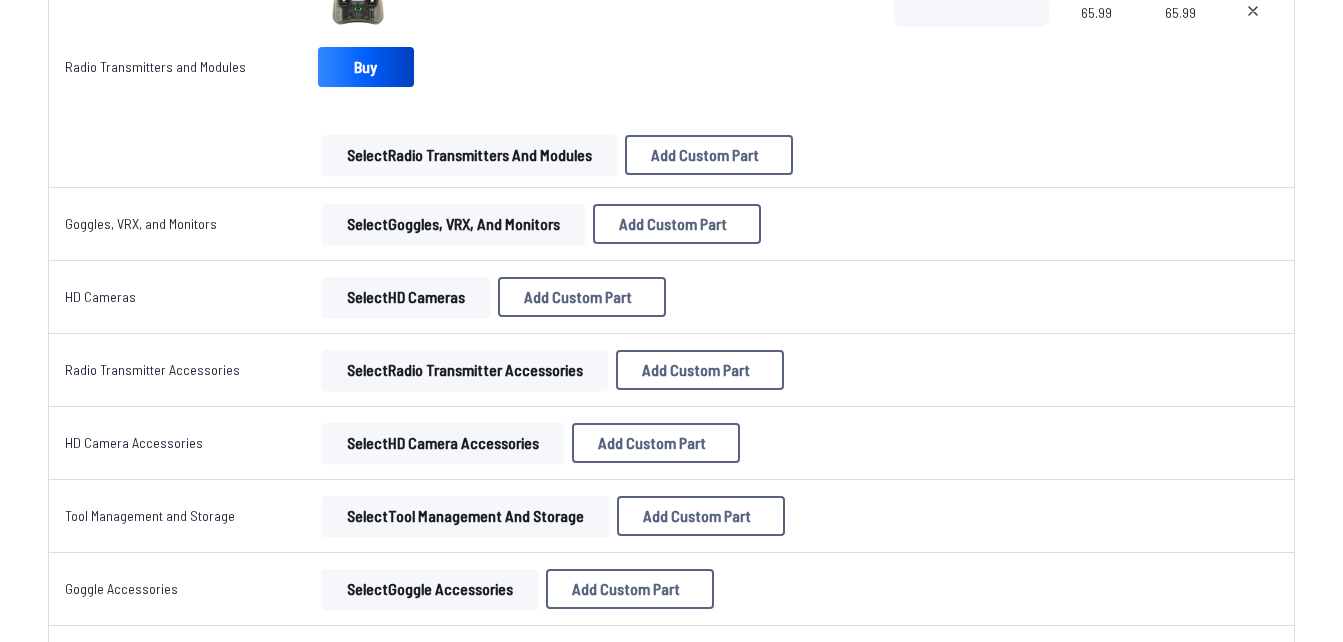 click on "Select  Goggles, VRX, and Monitors" at bounding box center [453, 224] 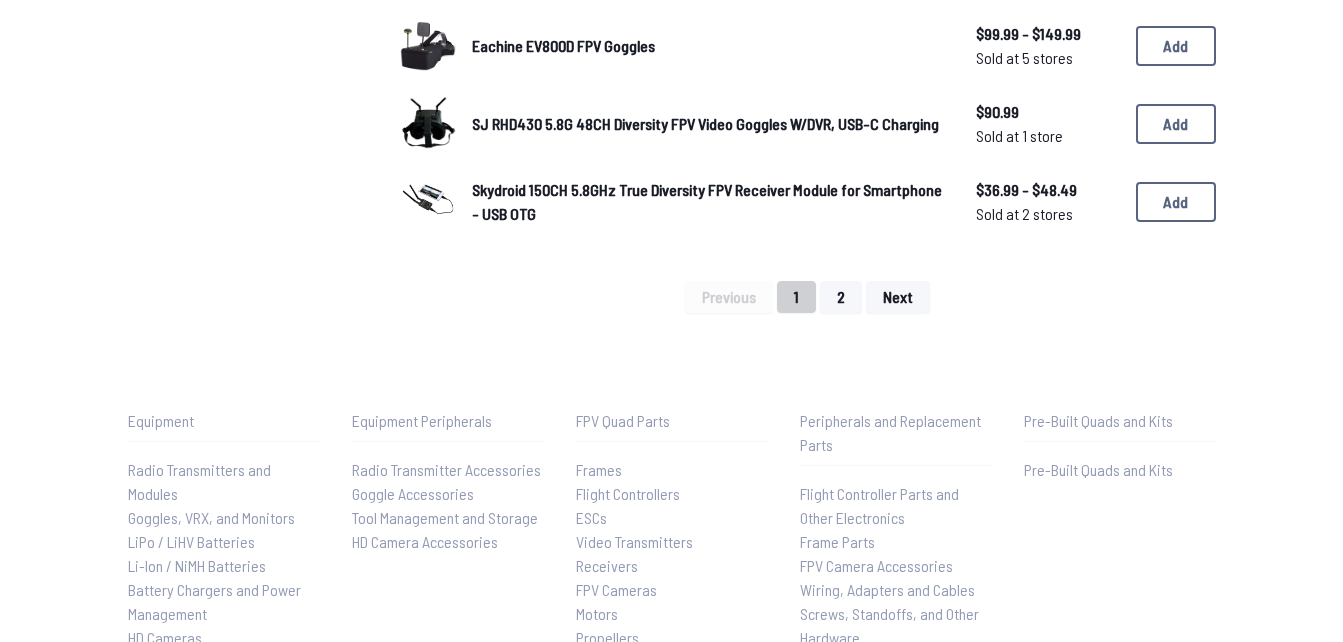 scroll, scrollTop: 0, scrollLeft: 0, axis: both 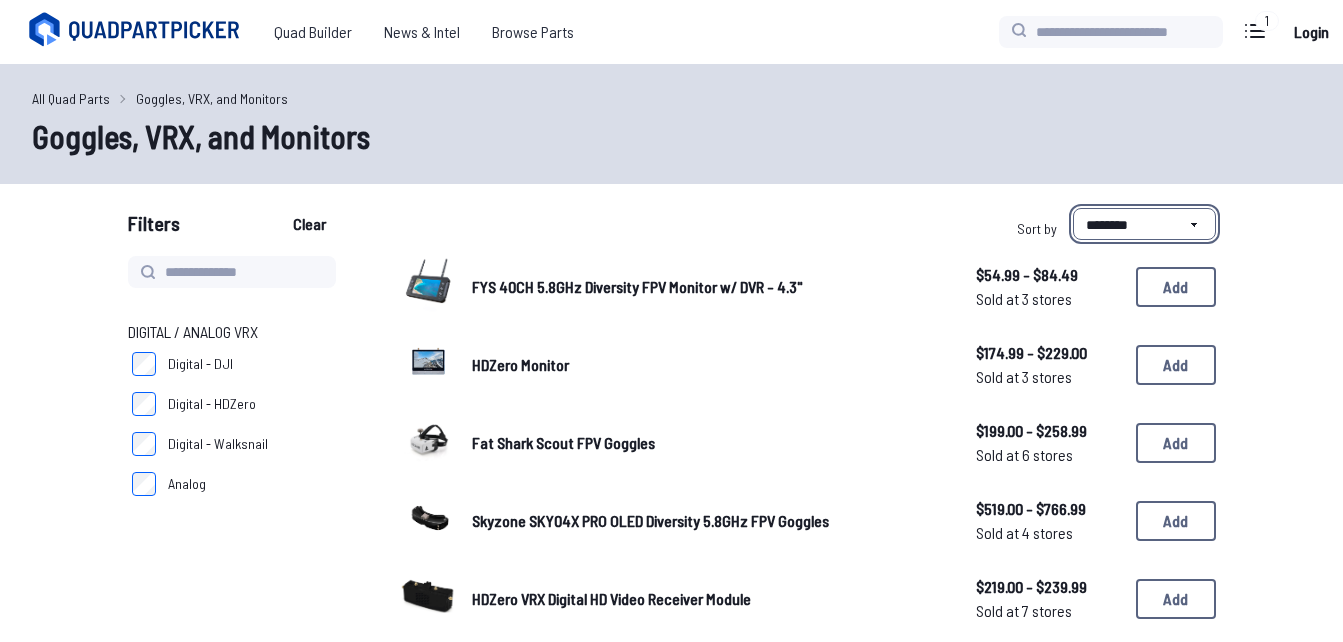 click on "**********" at bounding box center (1144, 224) 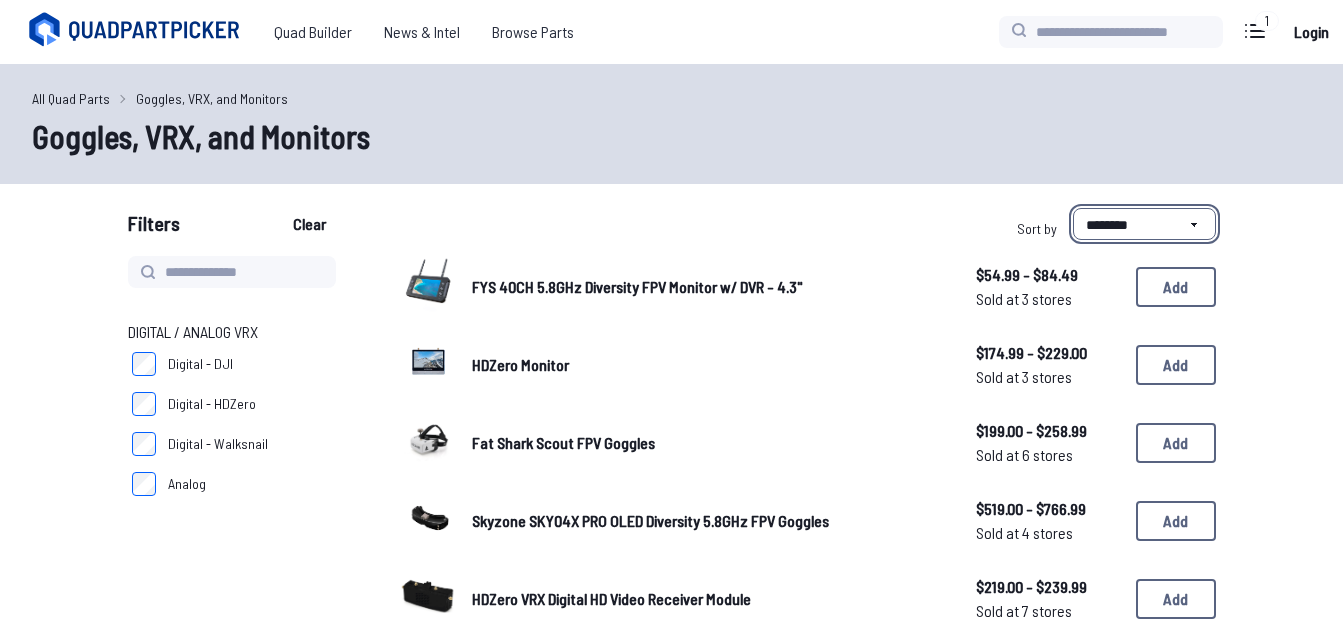 select on "*********" 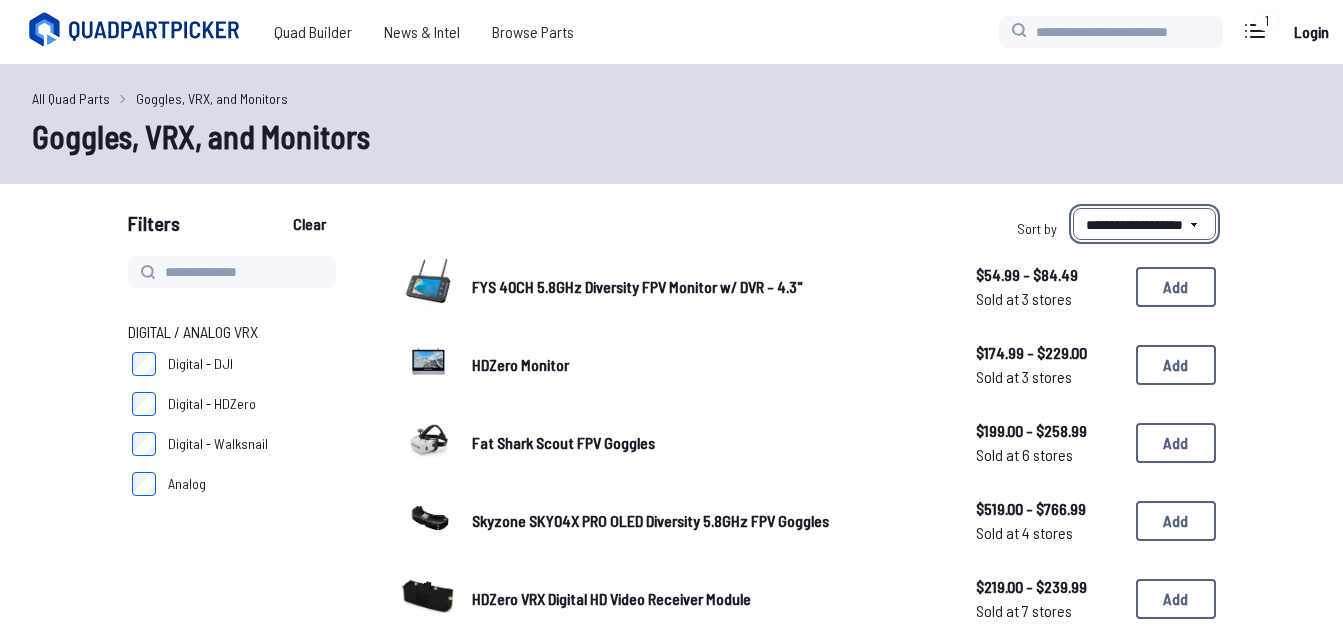 click on "**********" at bounding box center [1144, 224] 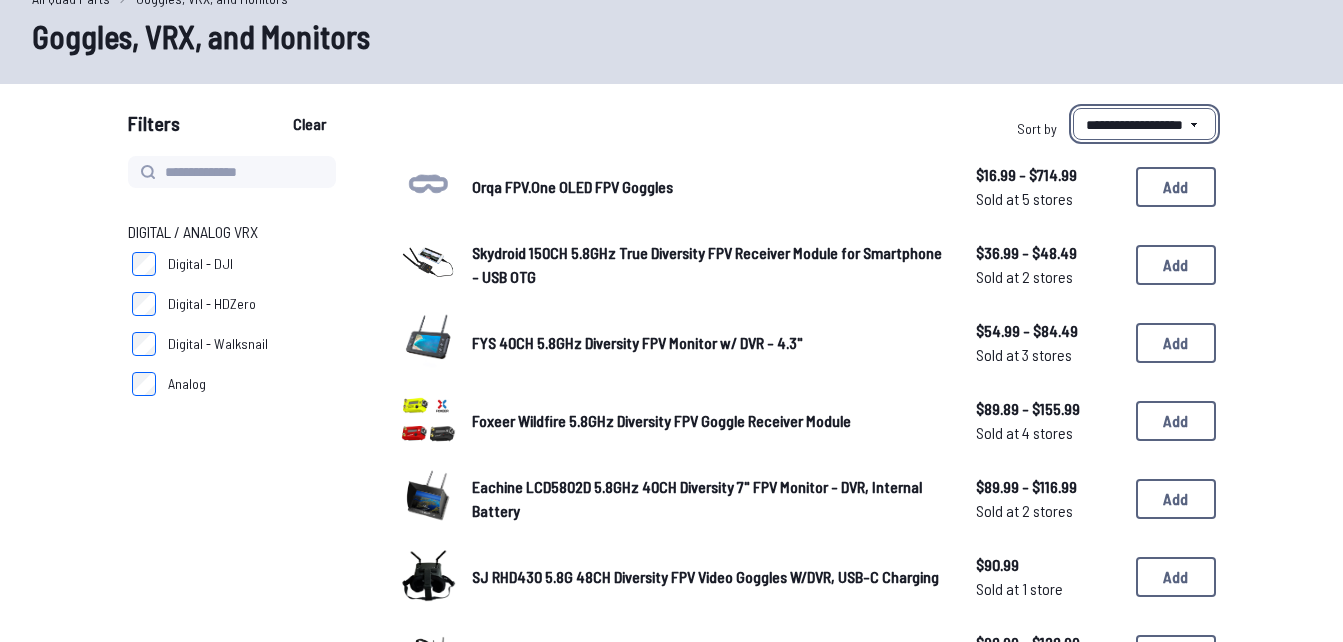 scroll, scrollTop: 133, scrollLeft: 0, axis: vertical 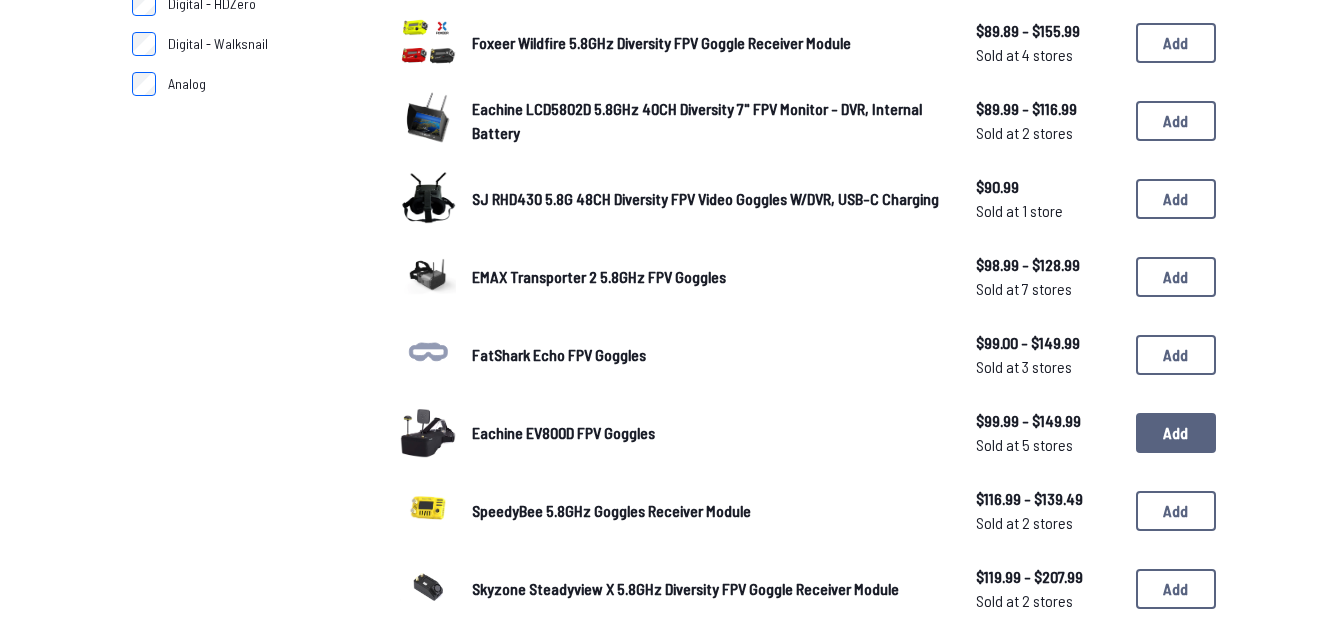 click on "Add" at bounding box center [1176, 433] 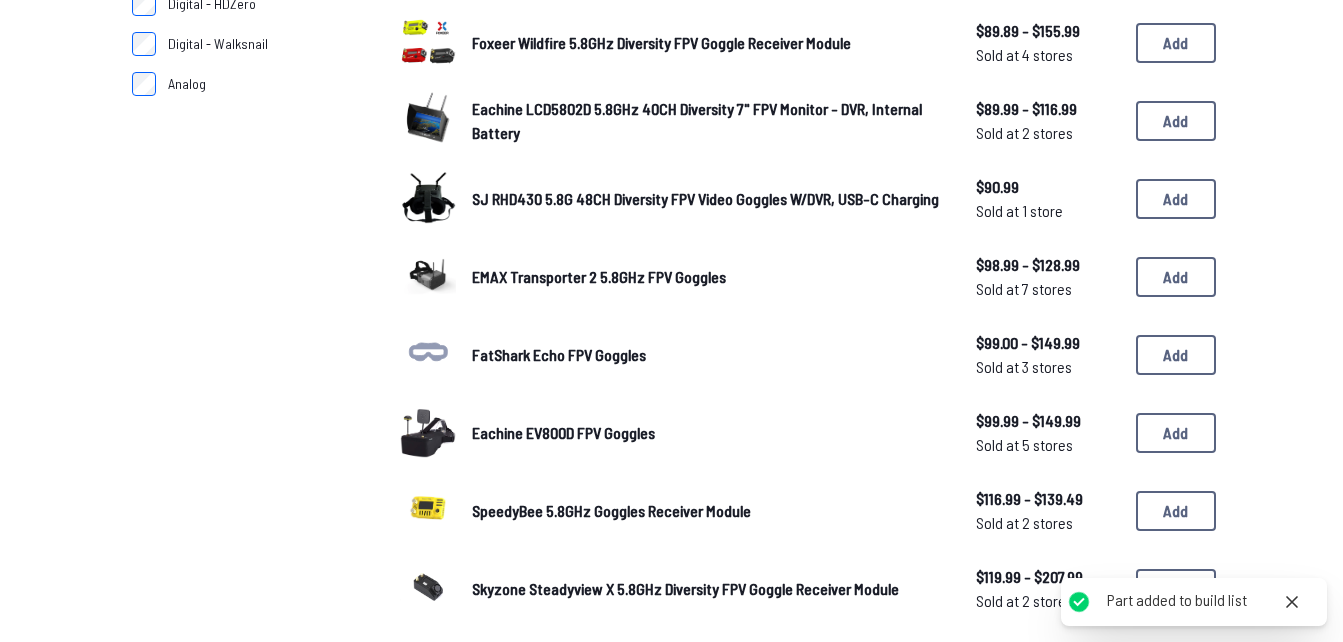 scroll, scrollTop: 200, scrollLeft: 0, axis: vertical 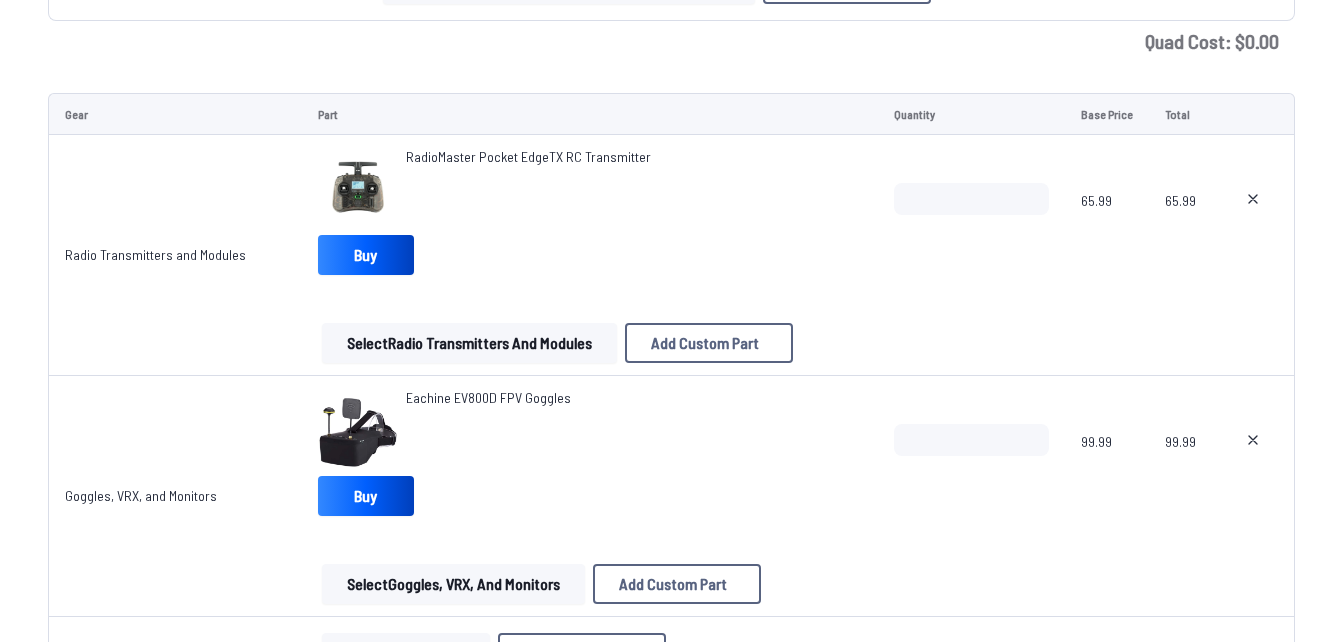 click on "Eachine EV800D FPV Goggles" at bounding box center (488, 397) 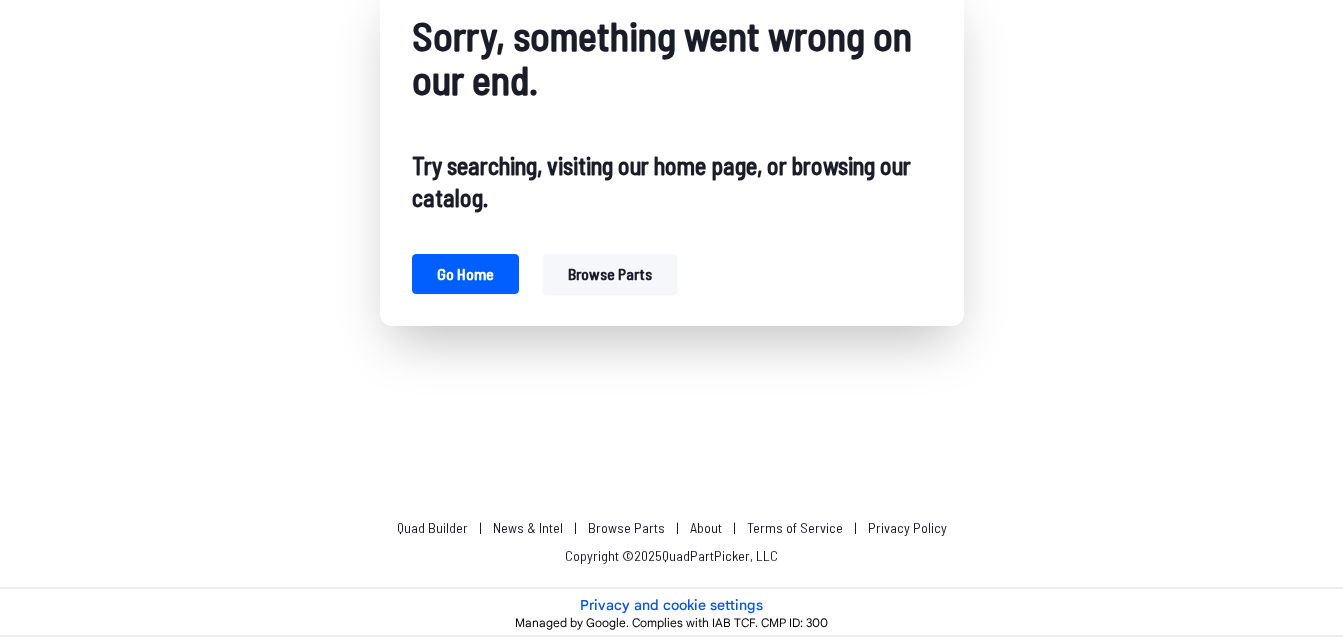 scroll, scrollTop: 0, scrollLeft: 0, axis: both 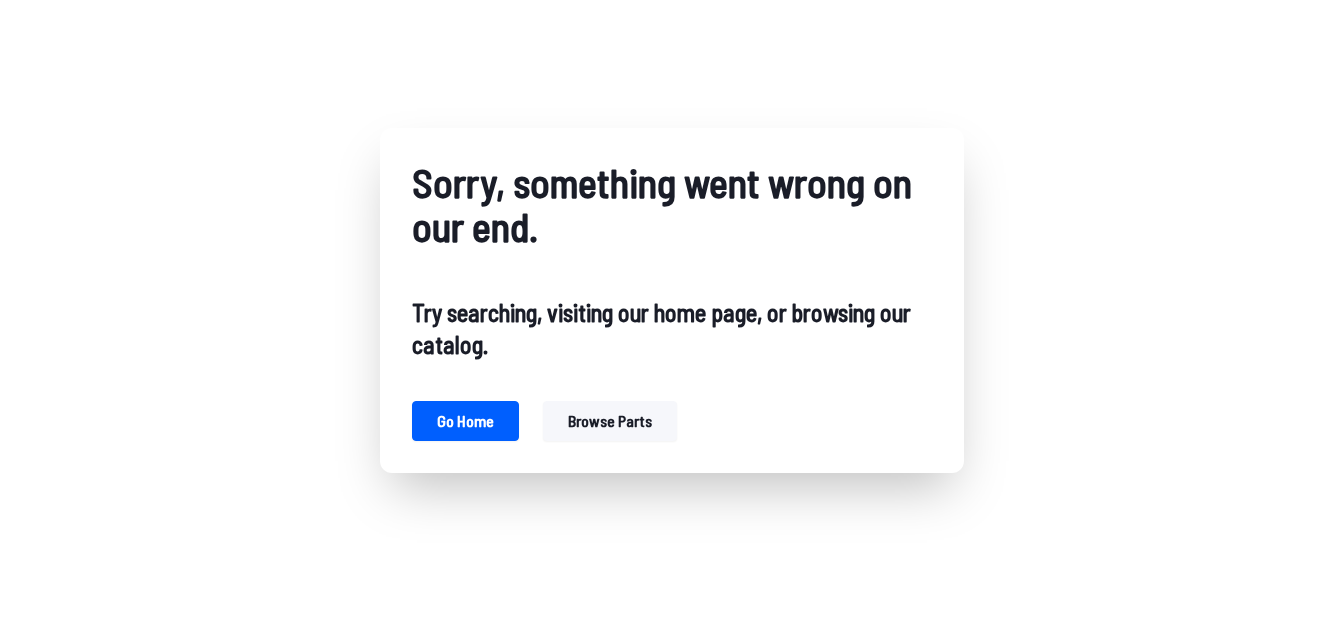 click on "Browse parts" at bounding box center (610, 421) 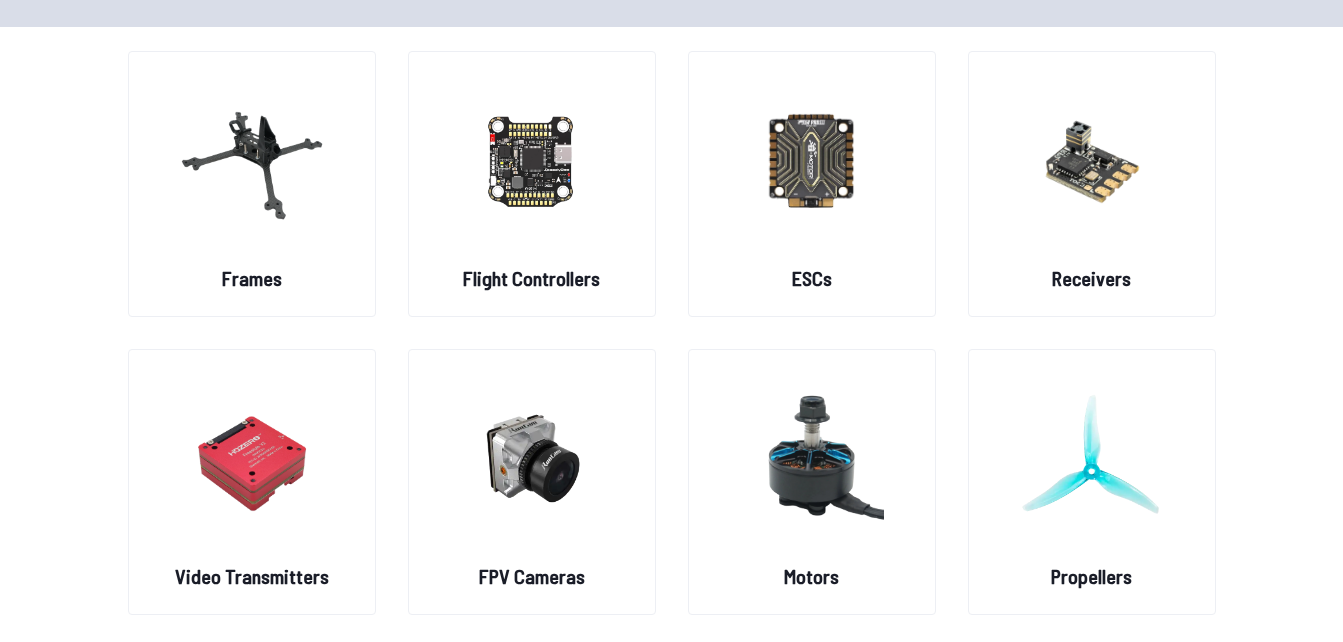 scroll, scrollTop: 0, scrollLeft: 0, axis: both 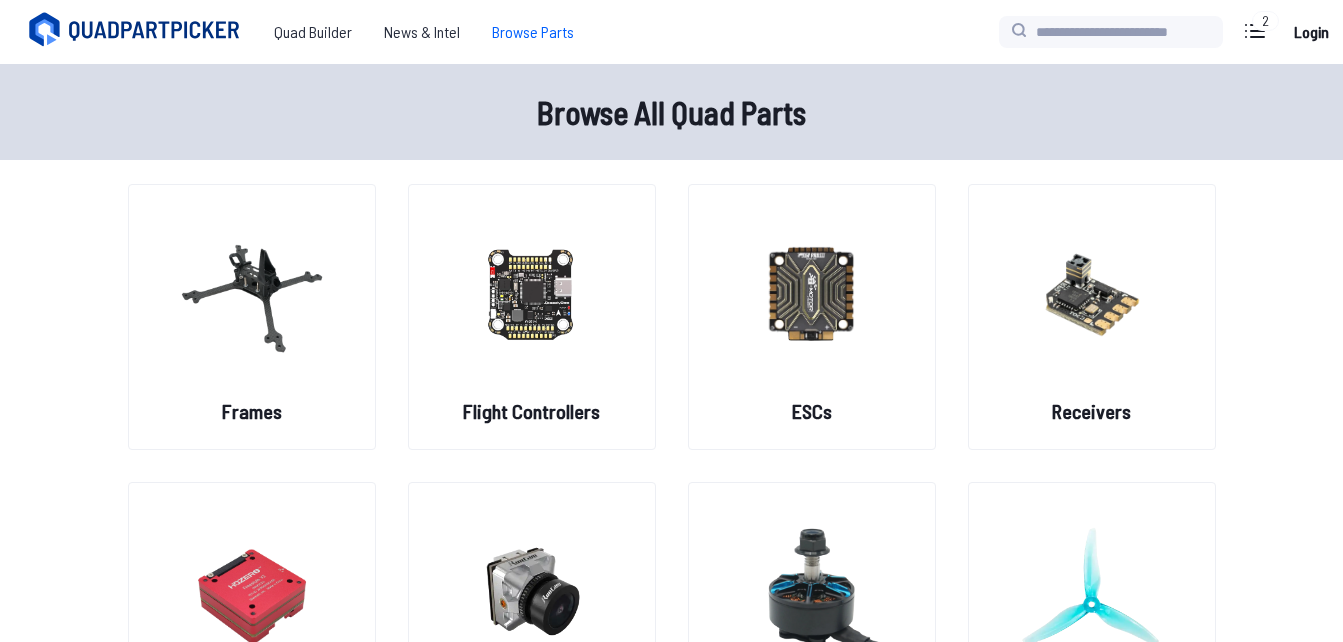 click on "Browse Parts" at bounding box center (533, 32) 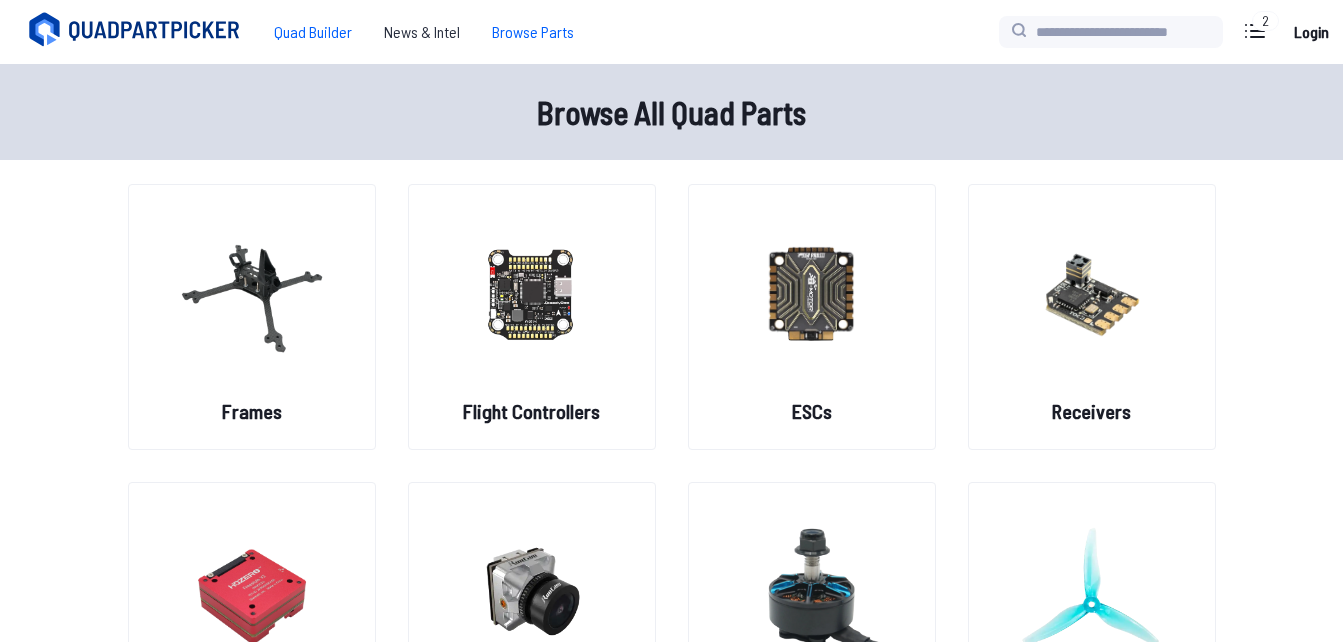 click on "Quad Builder" at bounding box center (313, 32) 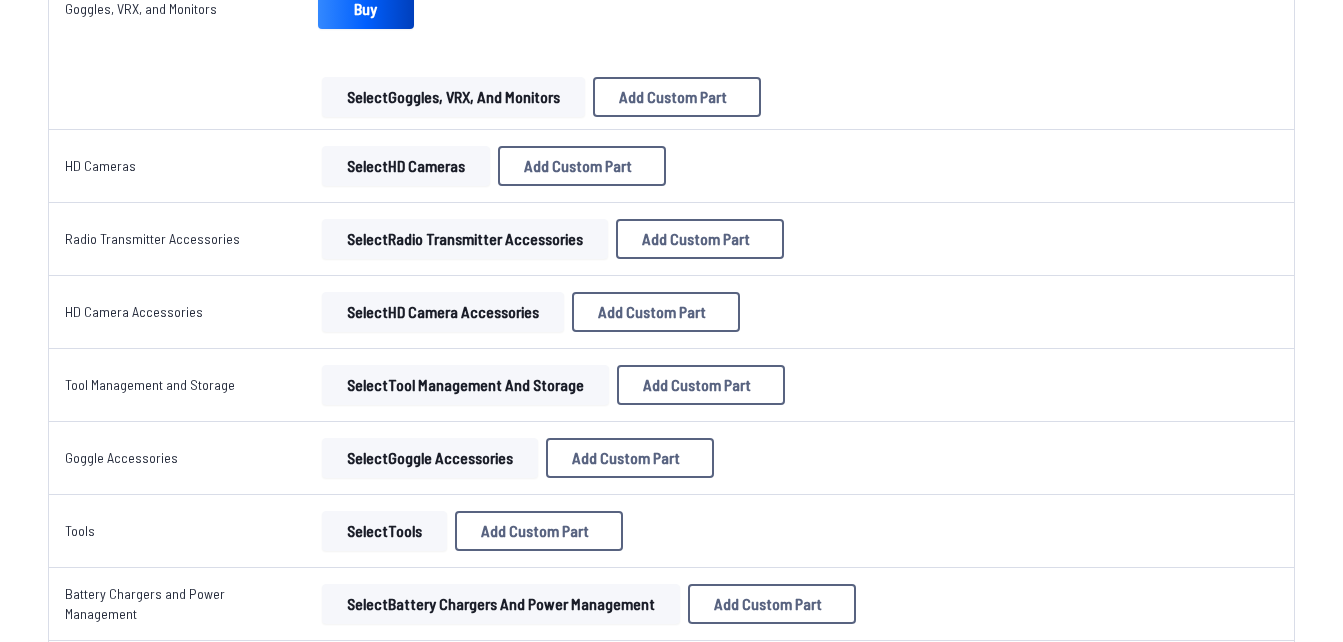 scroll, scrollTop: 1700, scrollLeft: 0, axis: vertical 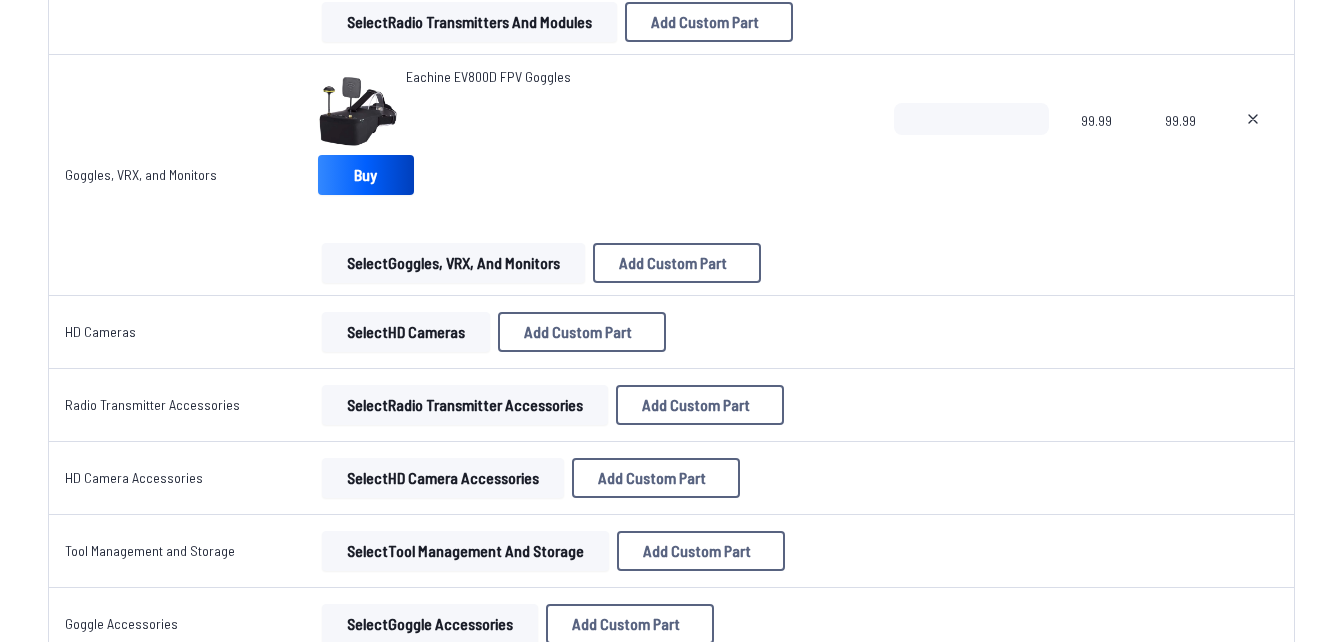 click on "Eachine EV800D FPV Goggles" at bounding box center (488, 76) 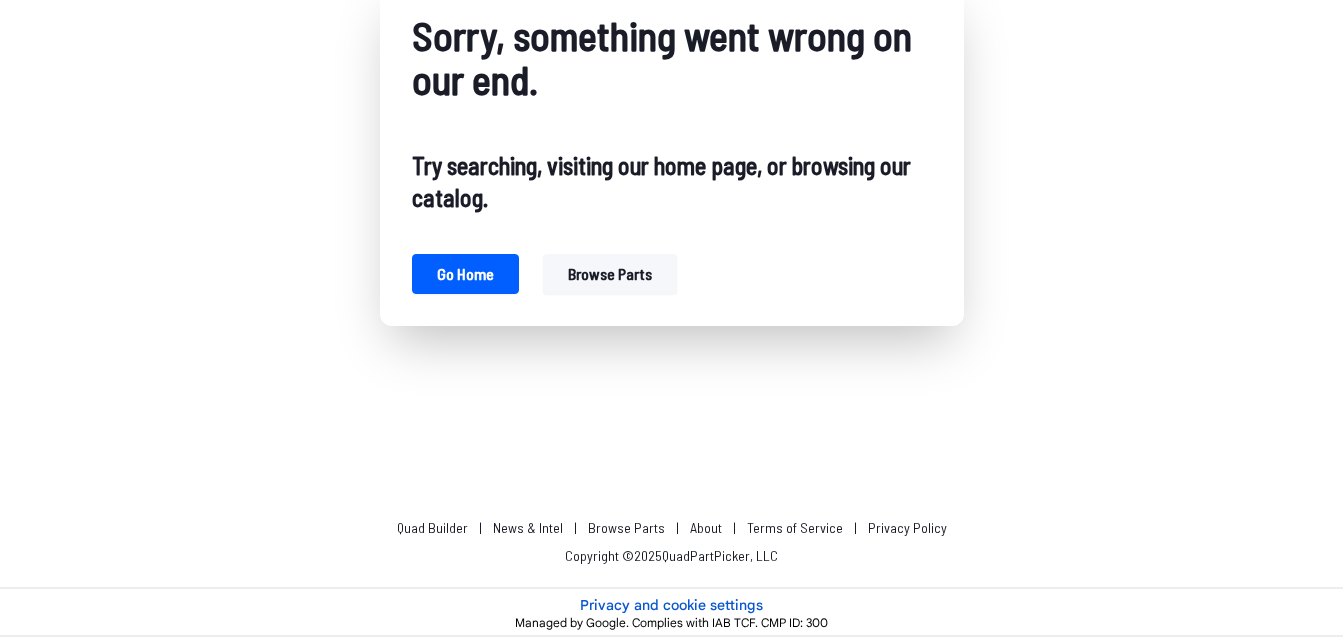 scroll, scrollTop: 0, scrollLeft: 0, axis: both 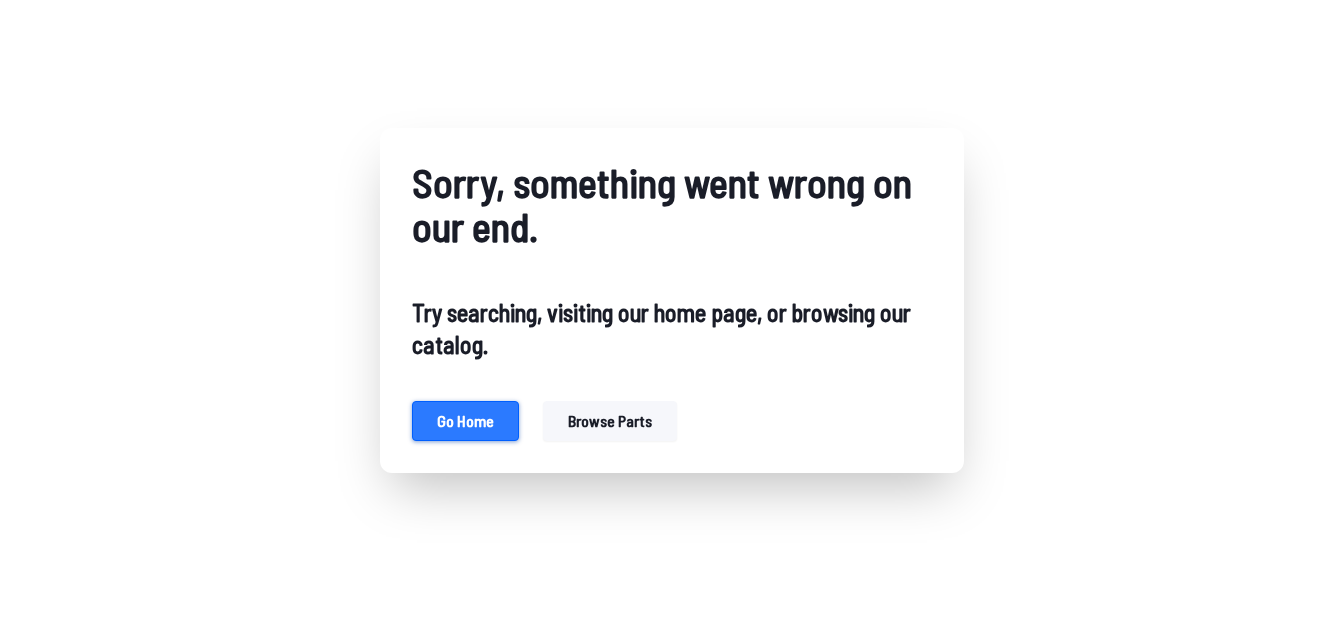 click on "Go home" at bounding box center [465, 421] 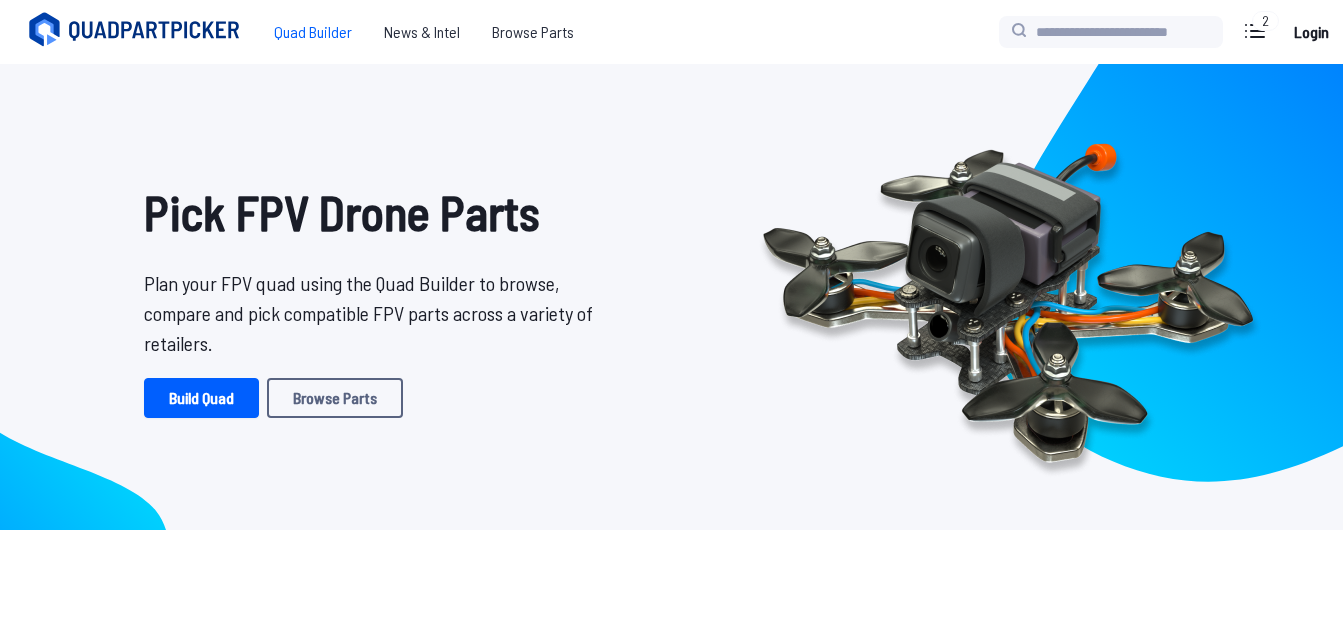 click on "Quad Builder" at bounding box center [313, 32] 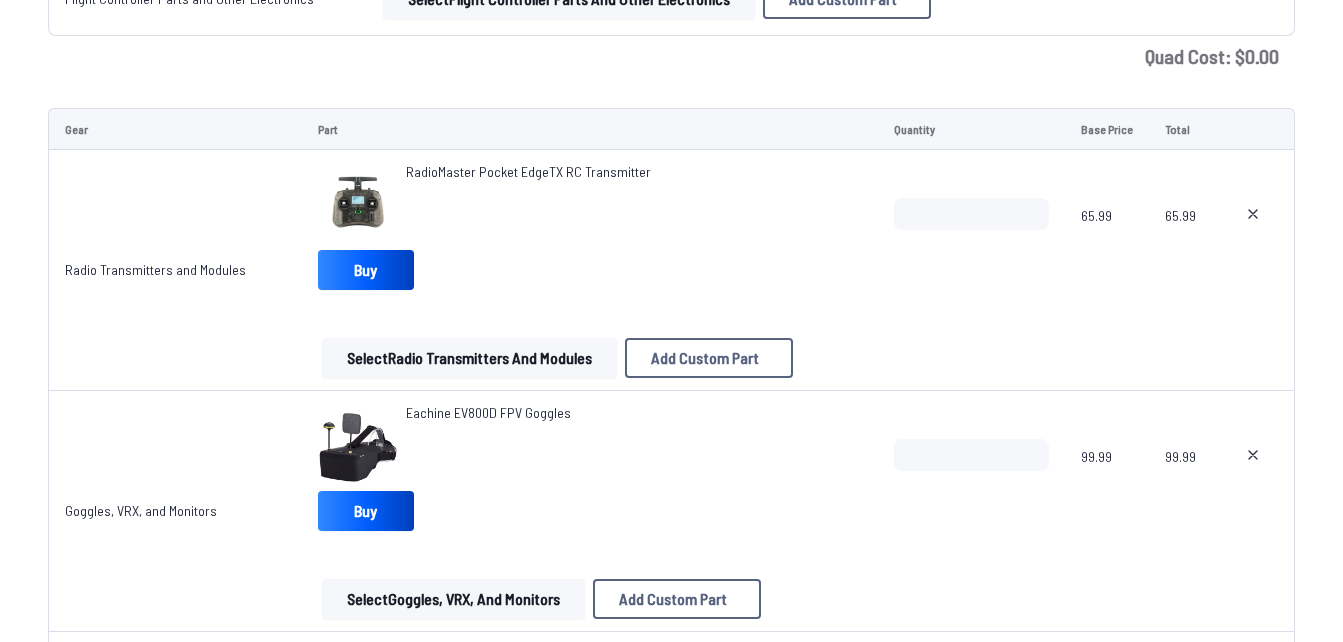 scroll, scrollTop: 1449, scrollLeft: 0, axis: vertical 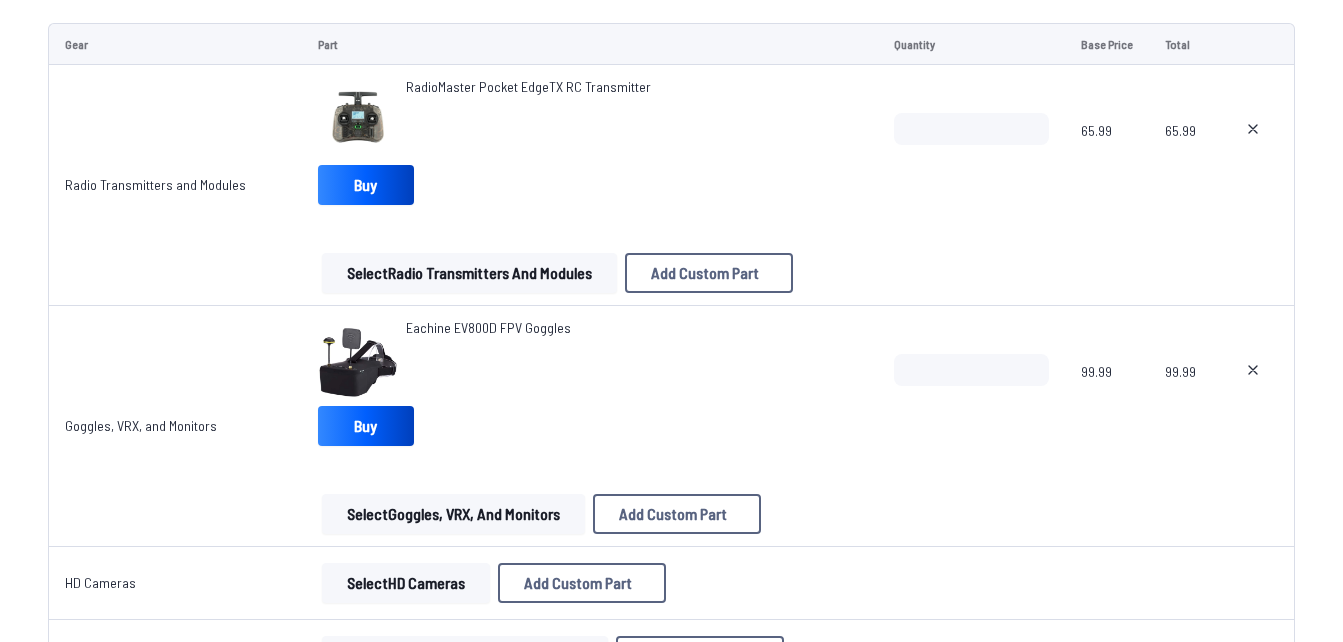 click on "RadioMaster Pocket EdgeTX RC Transmitter" at bounding box center (528, 86) 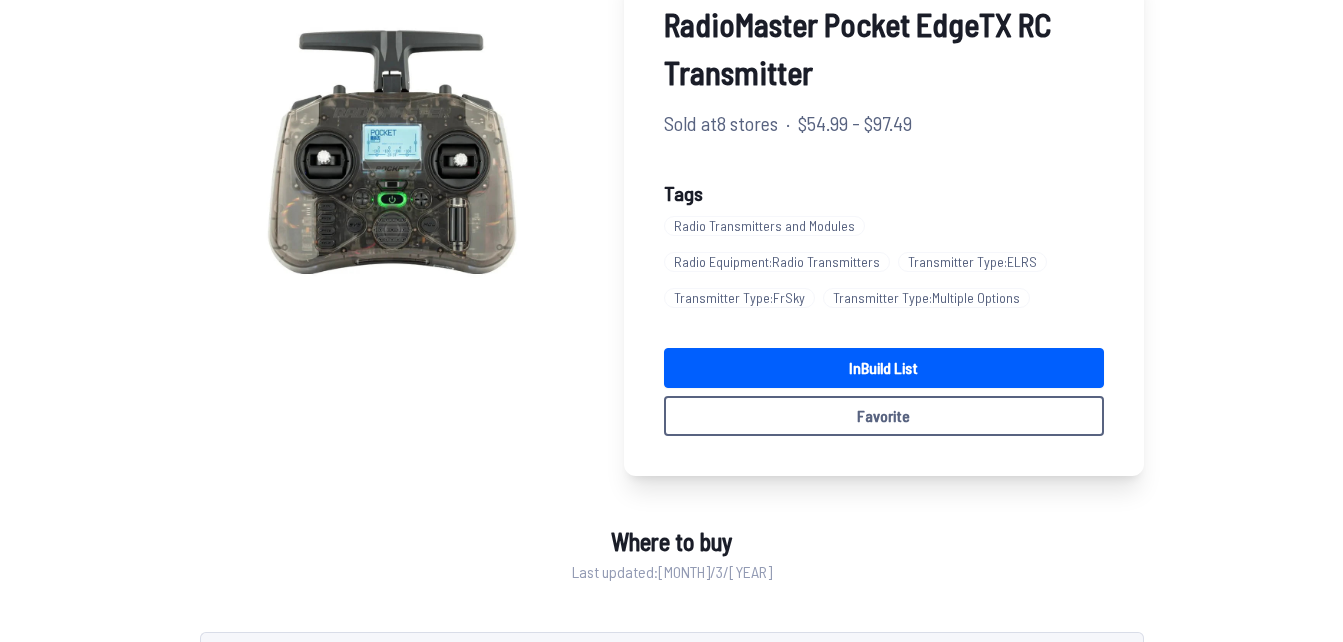 scroll, scrollTop: 234, scrollLeft: 0, axis: vertical 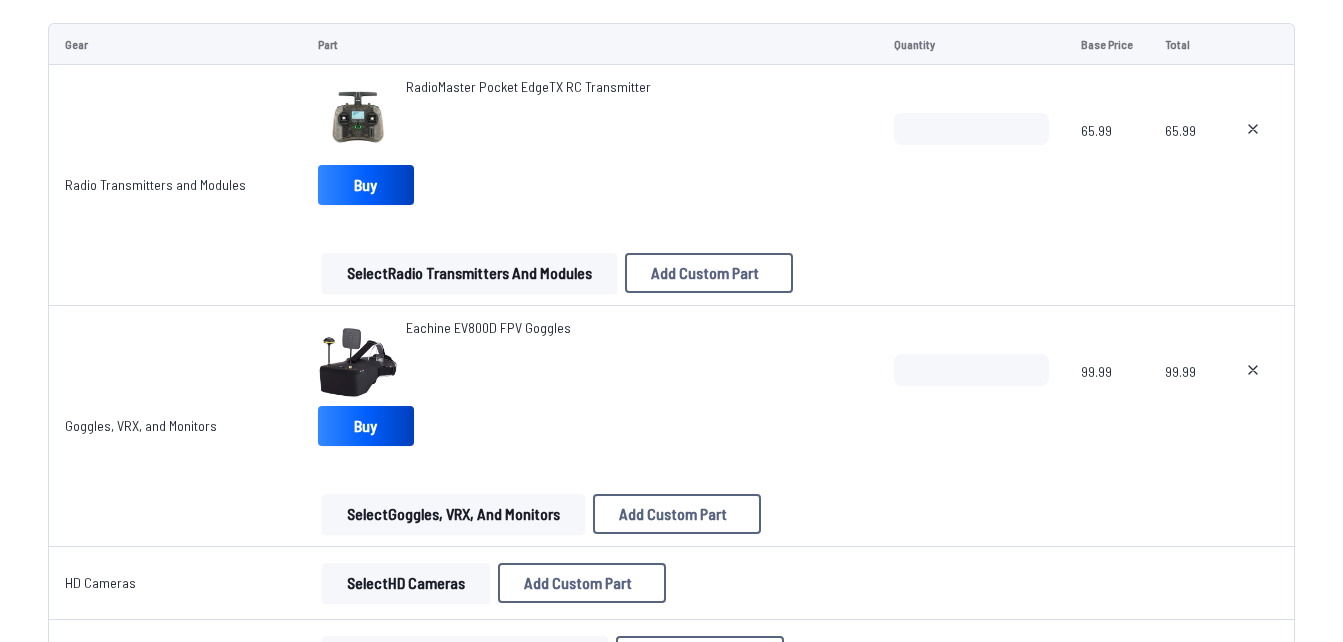 click on "Eachine EV800D FPV Goggles" at bounding box center [488, 327] 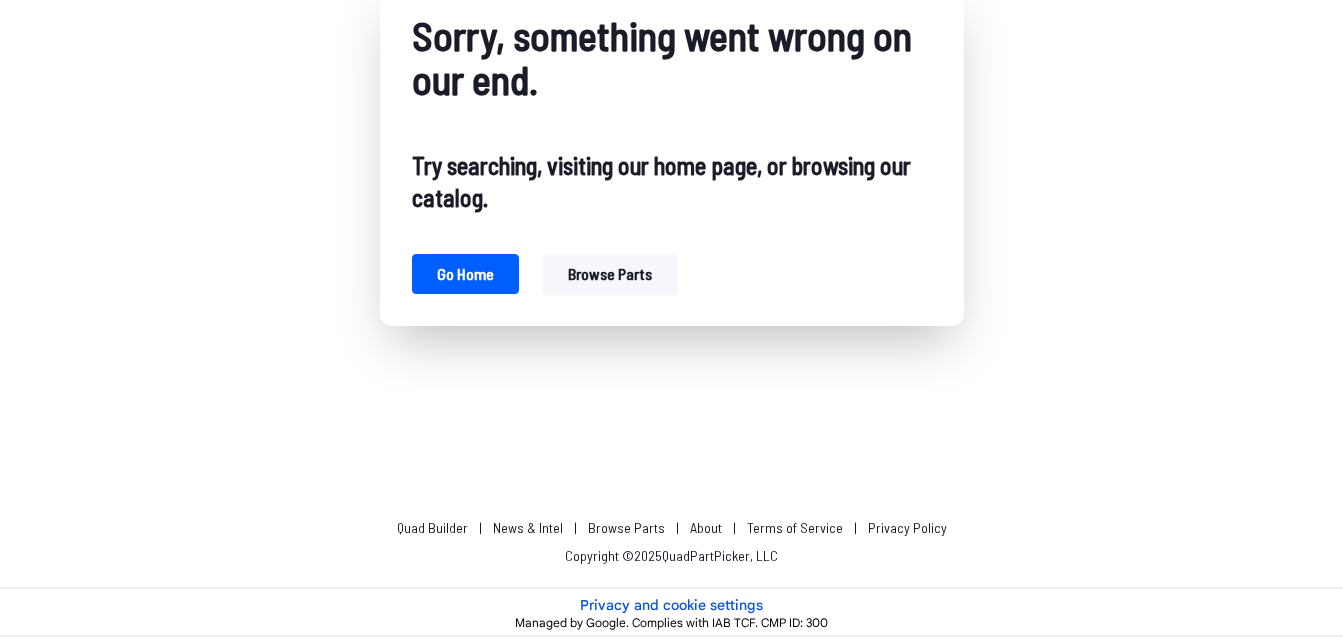 scroll, scrollTop: 0, scrollLeft: 0, axis: both 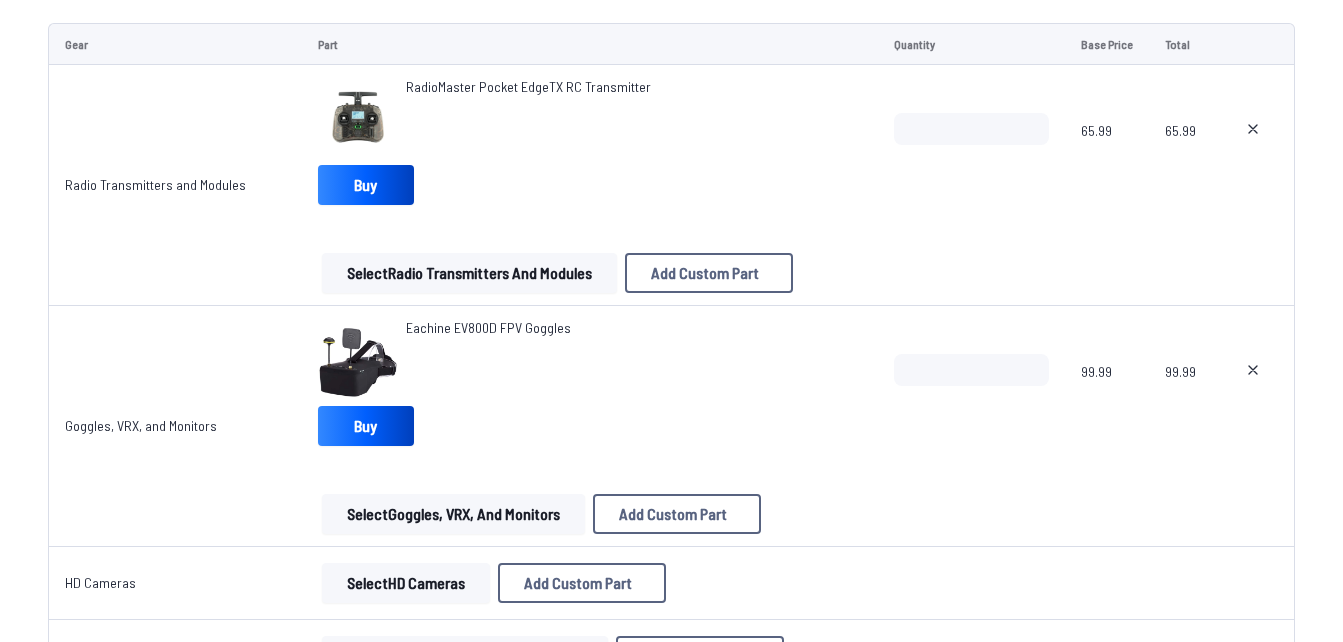click on "Eachine EV800D FPV Goggles" at bounding box center (488, 327) 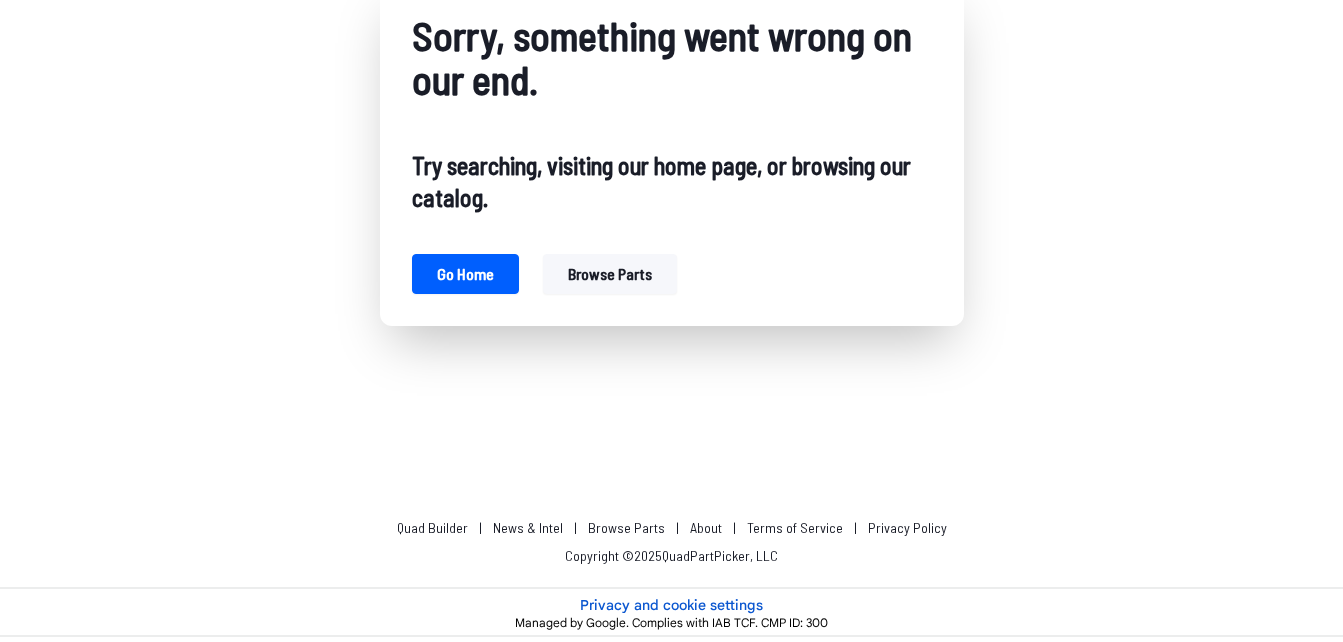 scroll, scrollTop: 0, scrollLeft: 0, axis: both 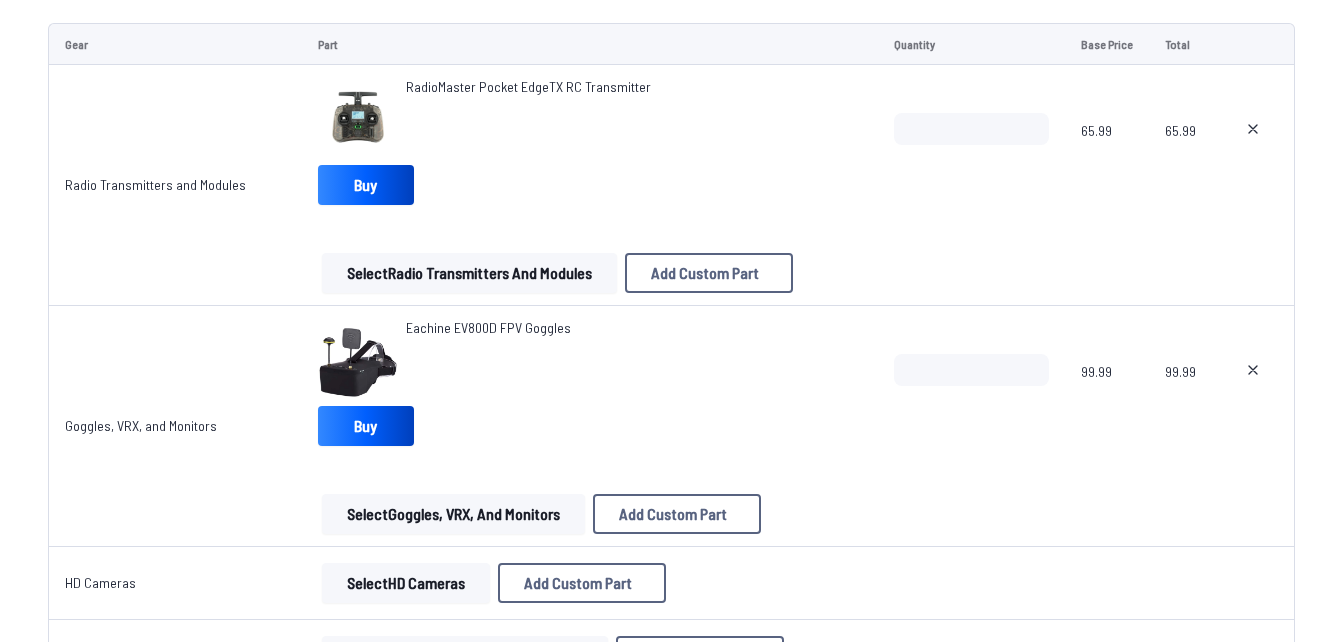 click on "Eachine EV800D FPV Goggles" at bounding box center [488, 328] 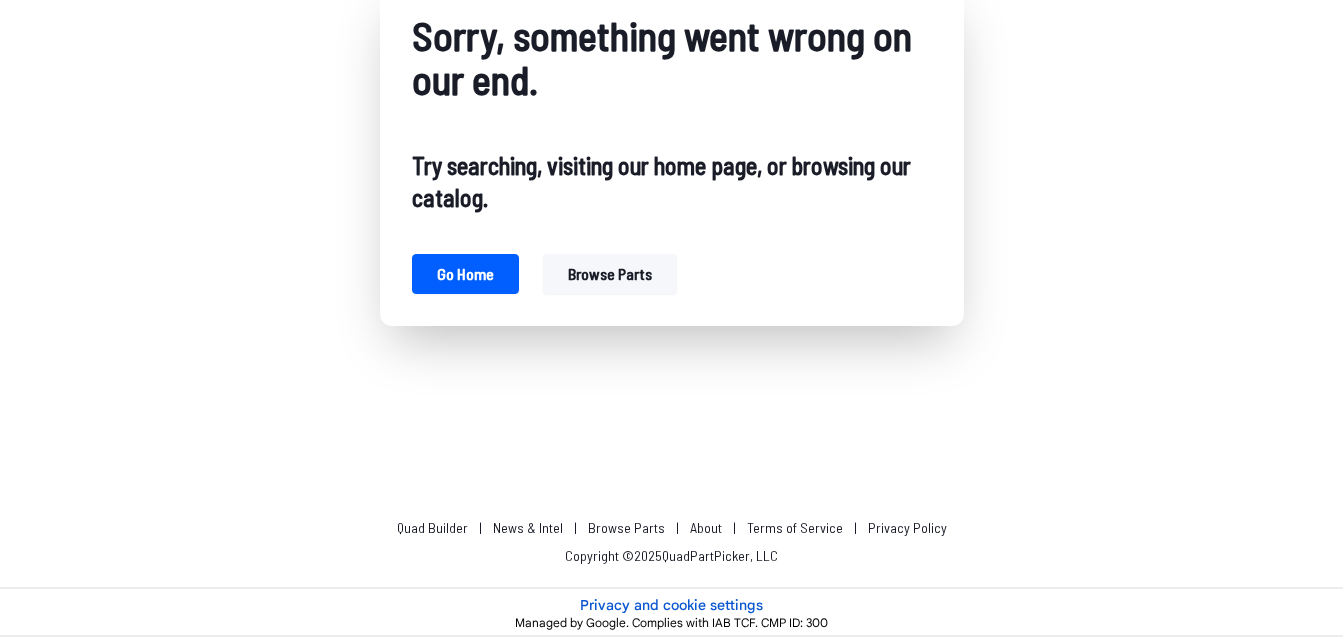 scroll, scrollTop: 0, scrollLeft: 0, axis: both 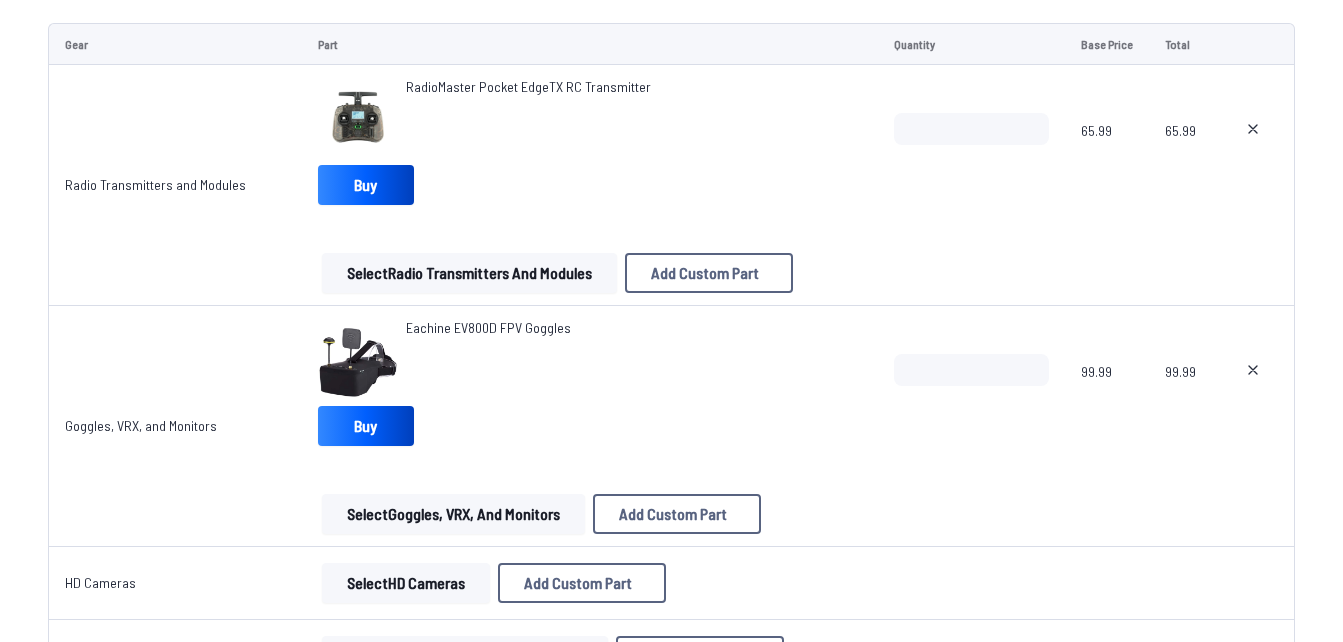 click on "RadioMaster Pocket EdgeTX RC Transmitter" at bounding box center [528, 86] 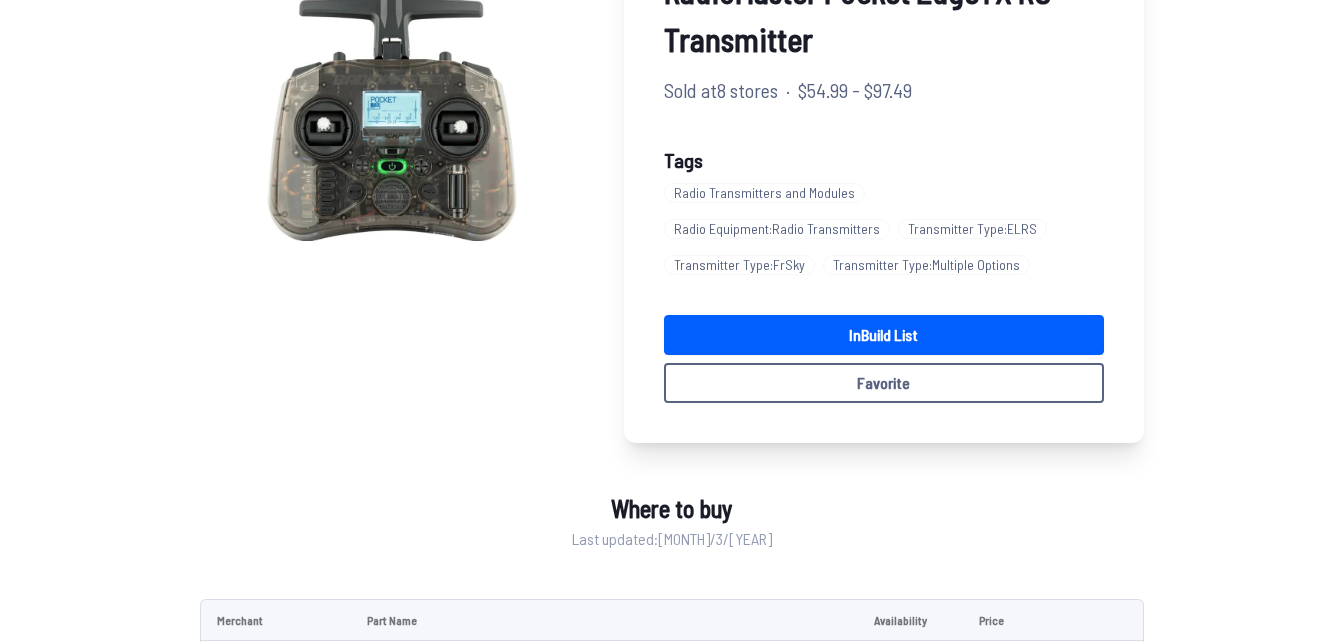 scroll, scrollTop: 0, scrollLeft: 0, axis: both 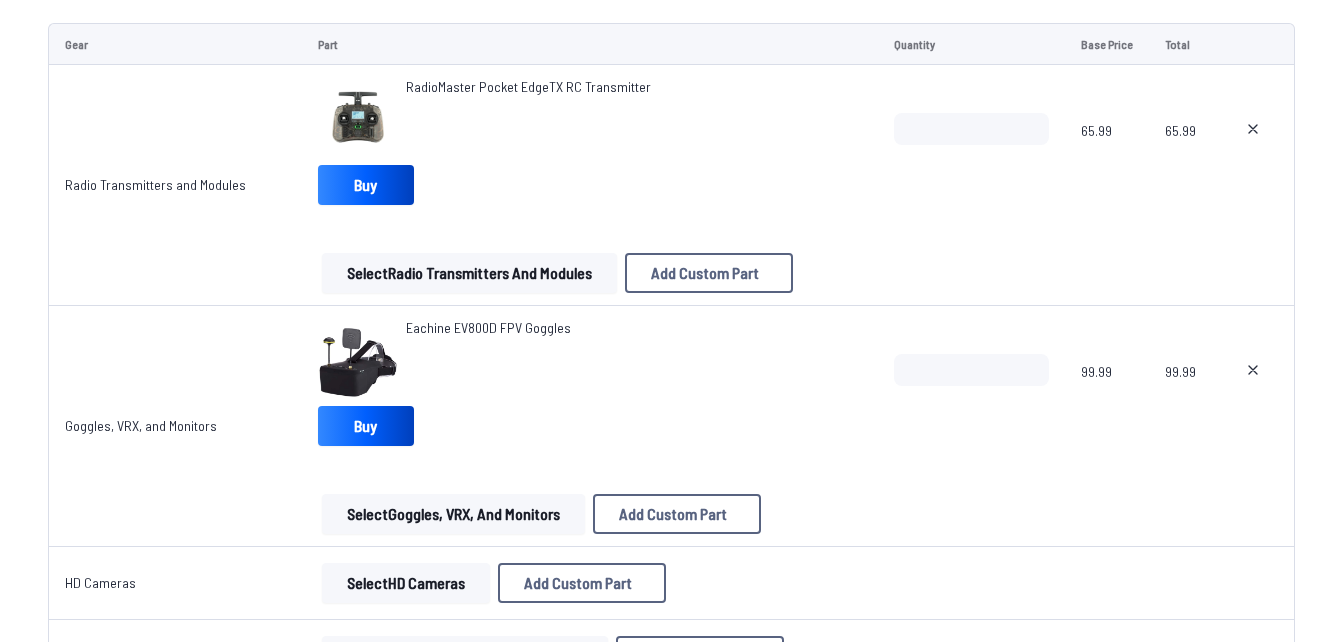 click on "Eachine EV800D FPV Goggles" at bounding box center (488, 327) 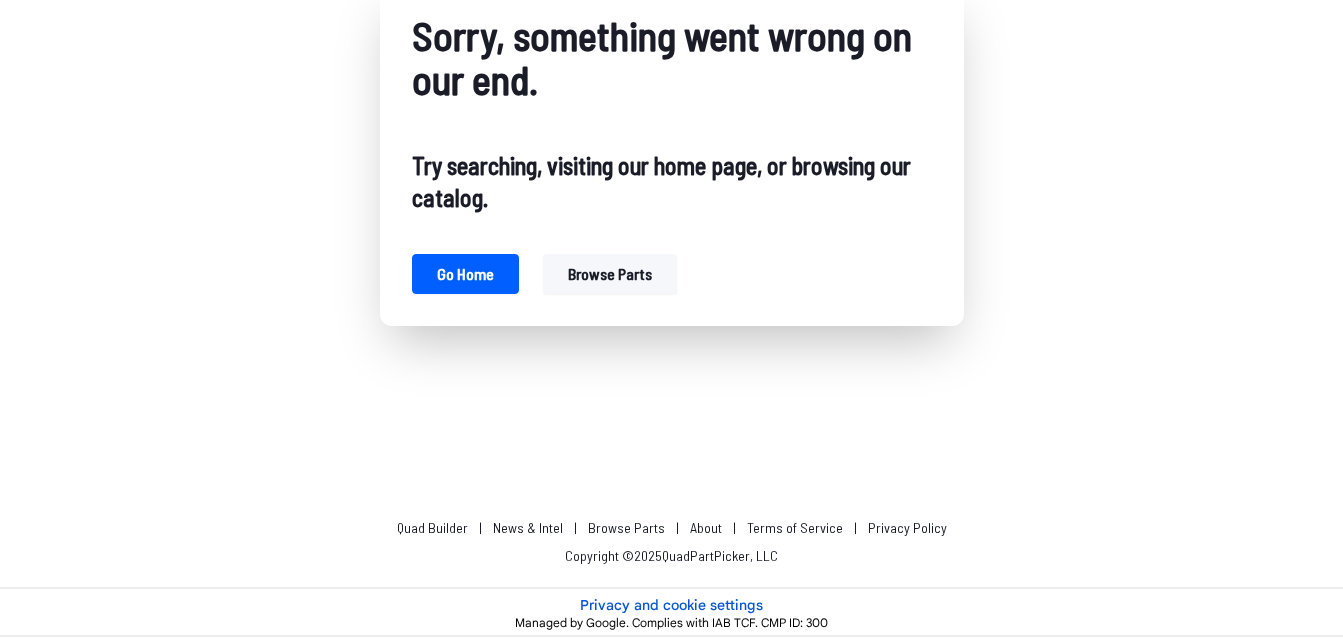 scroll, scrollTop: 0, scrollLeft: 0, axis: both 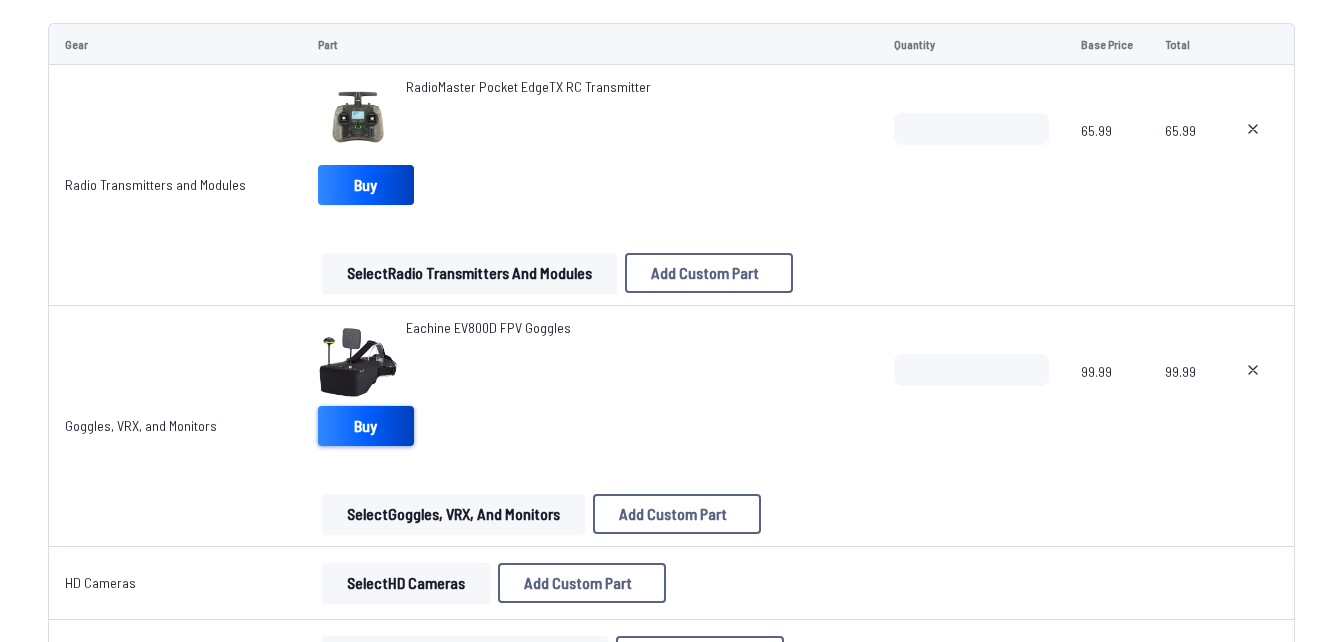 click on "Buy" at bounding box center [366, 426] 